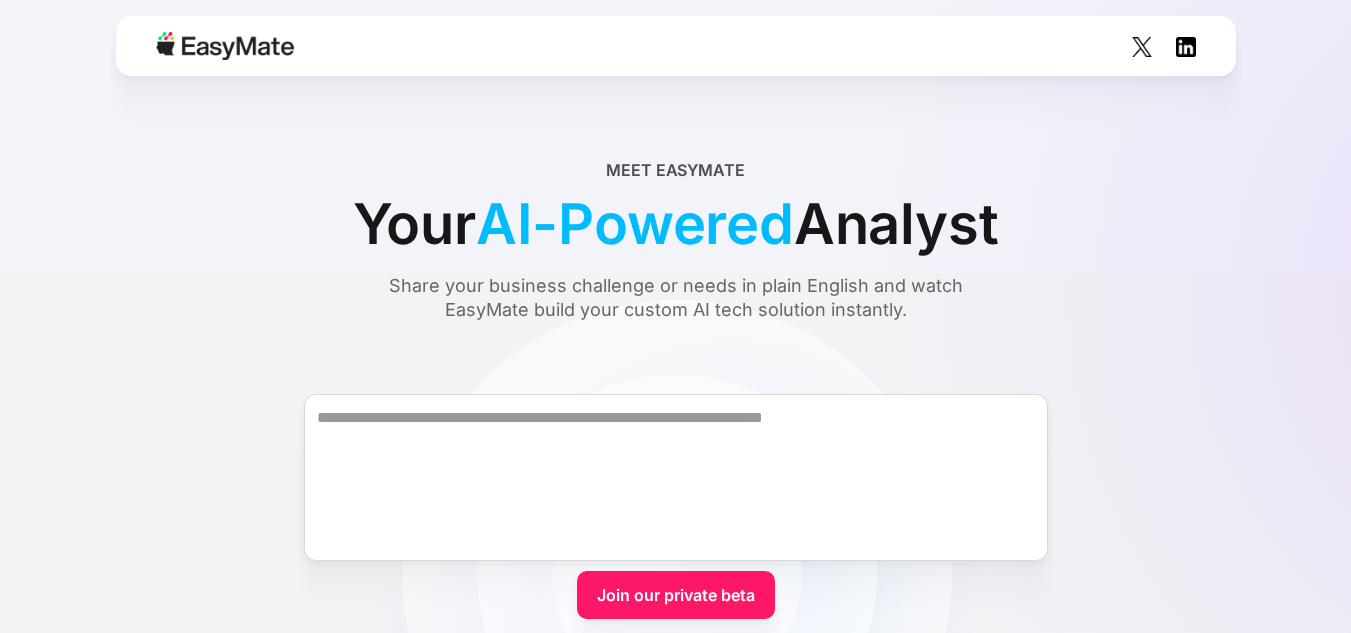 scroll, scrollTop: 0, scrollLeft: 0, axis: both 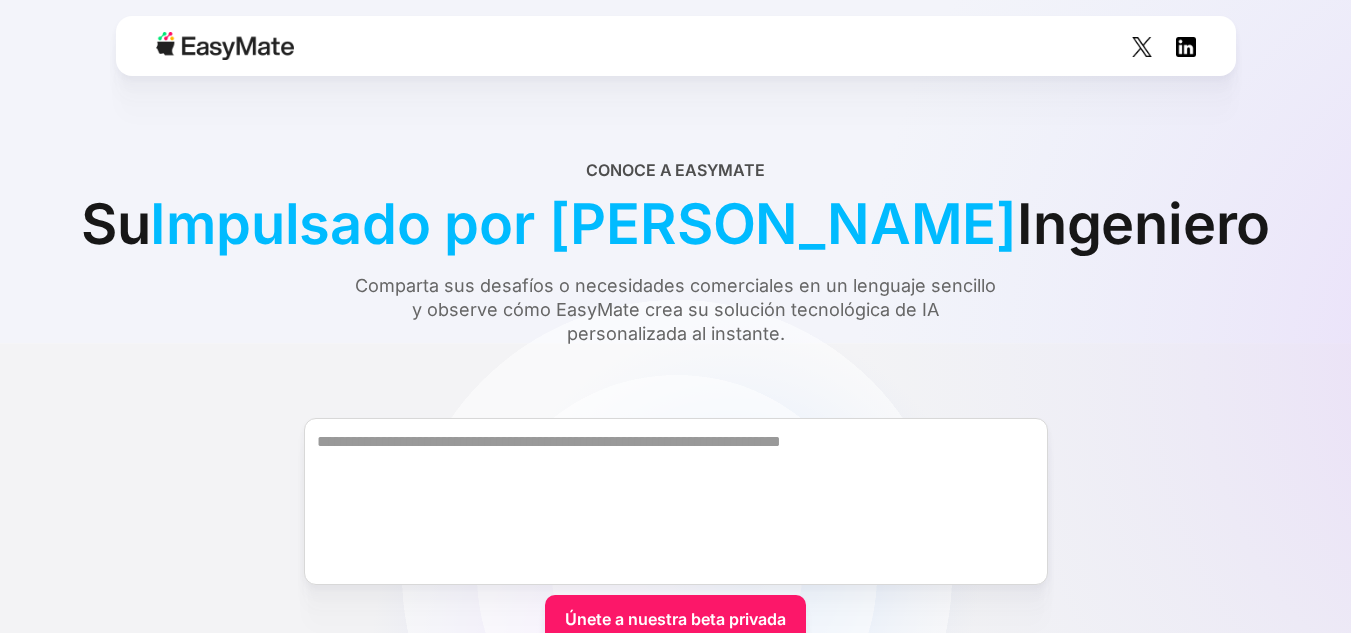 click on "Únete a nuestra beta privada ¿Ya te uniste? Inicia sesión." at bounding box center [675, 532] 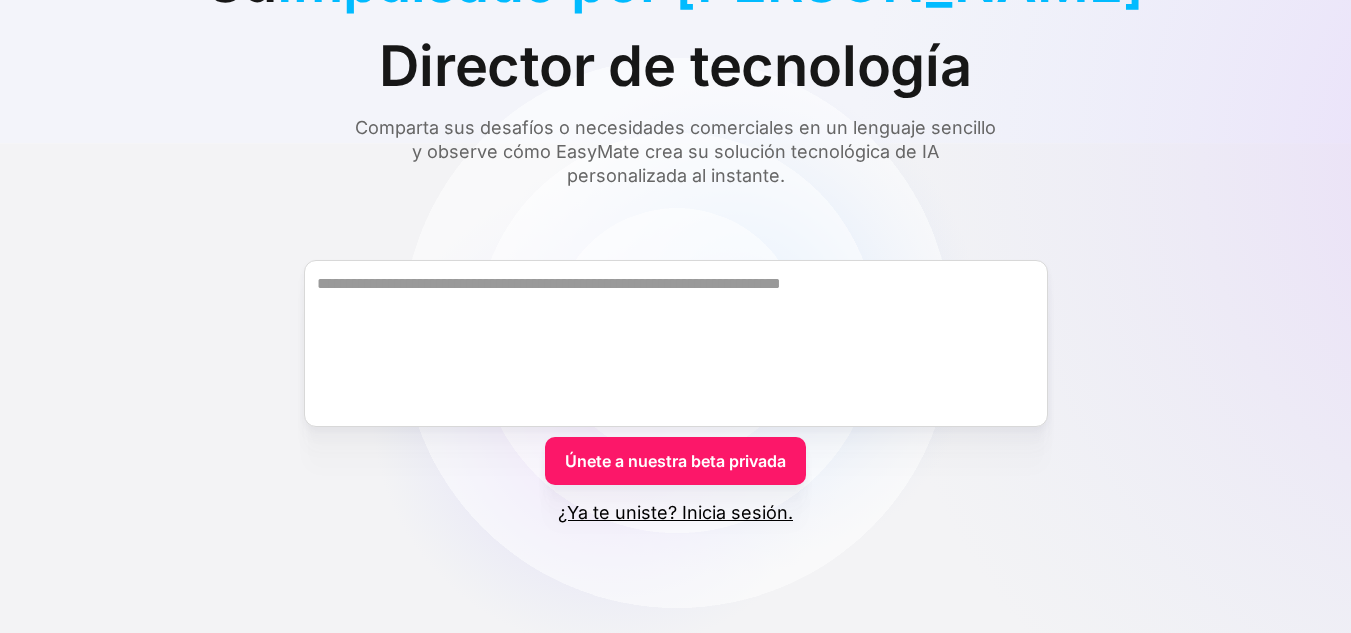 scroll, scrollTop: 243, scrollLeft: 0, axis: vertical 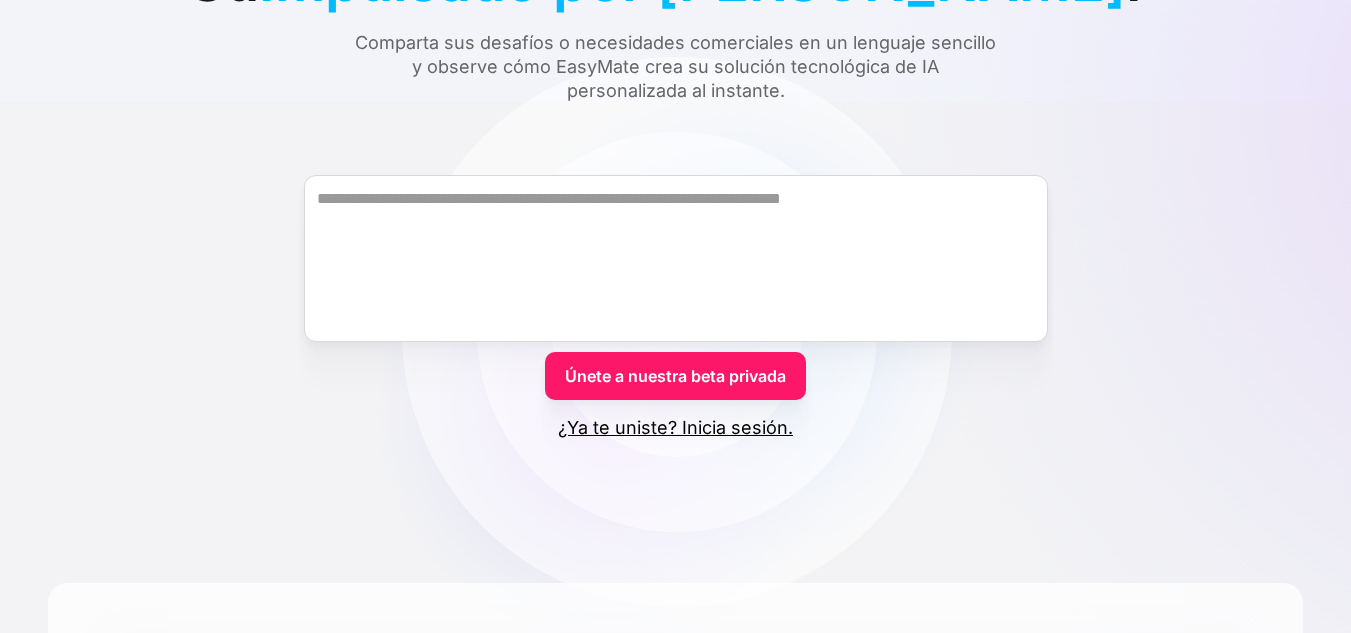 click on "Únete a nuestra beta privada" at bounding box center [675, 376] 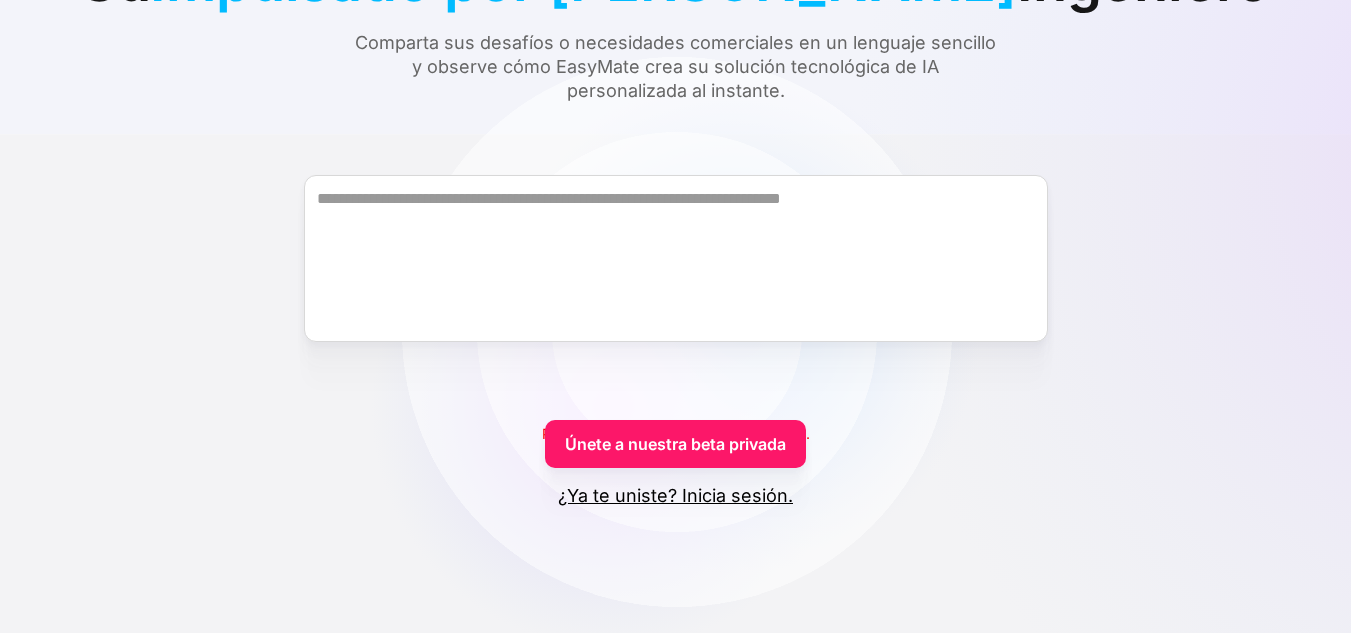 click on "Únete a nuestra beta privada" at bounding box center (675, 444) 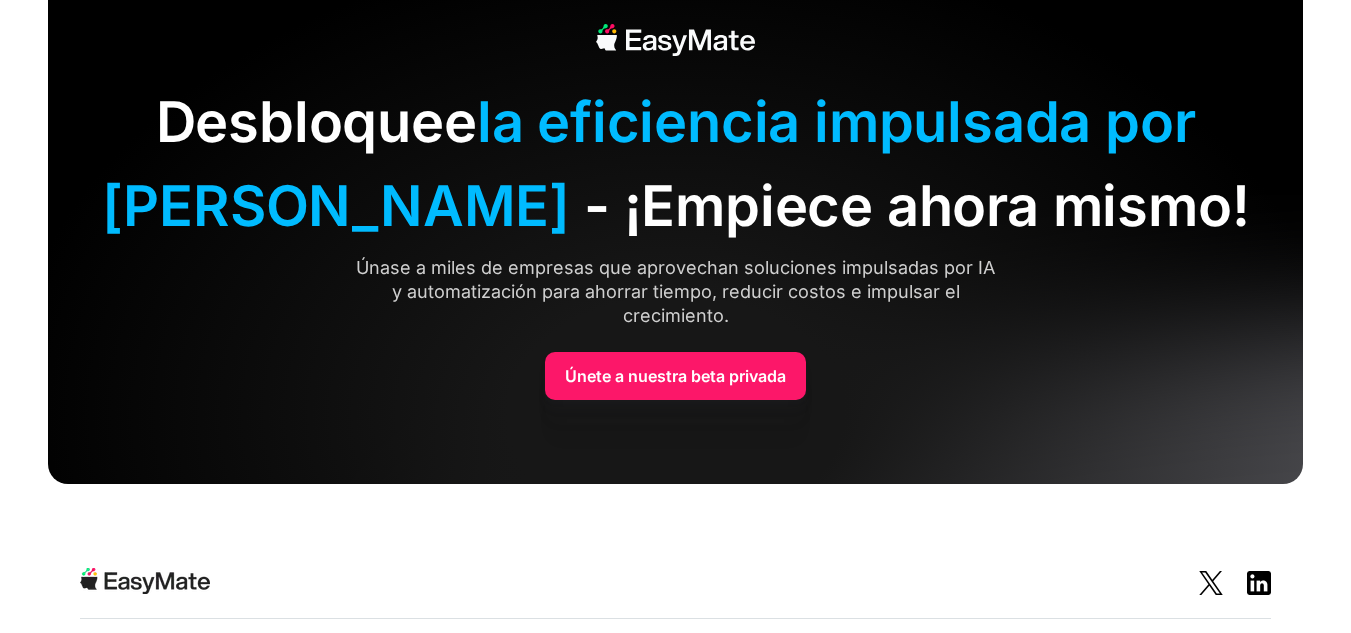 scroll, scrollTop: 5299, scrollLeft: 0, axis: vertical 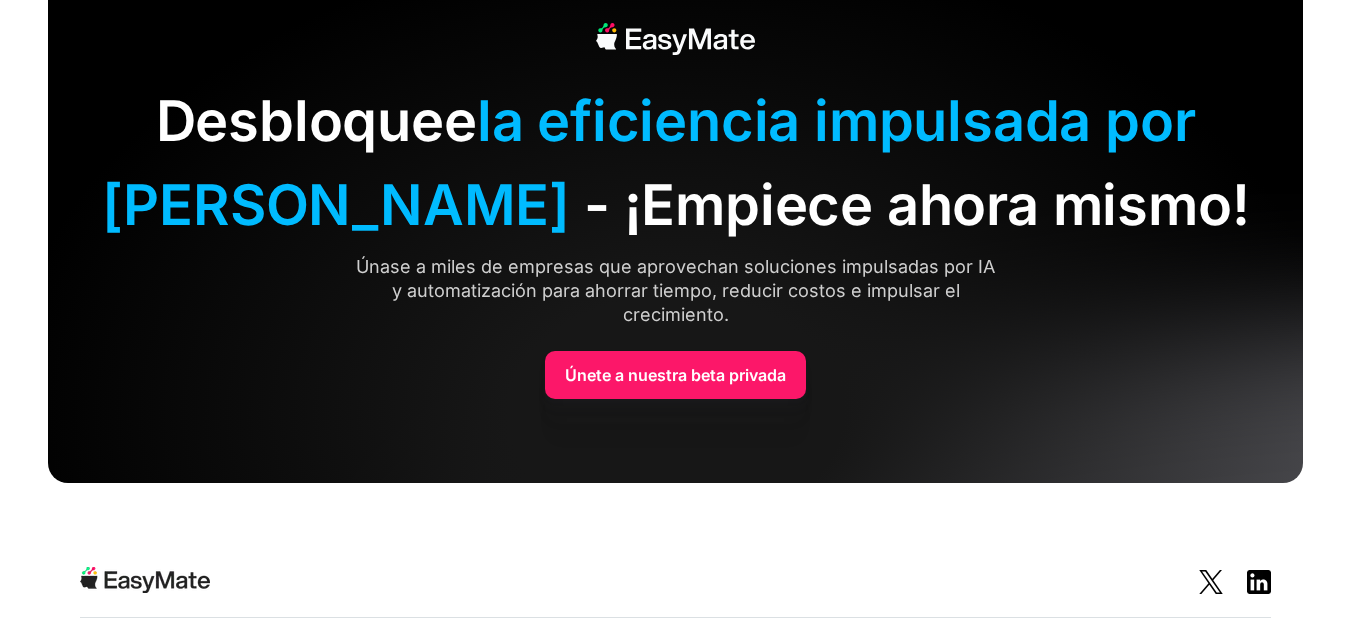 click on "Únete a nuestra beta privada" at bounding box center [675, 375] 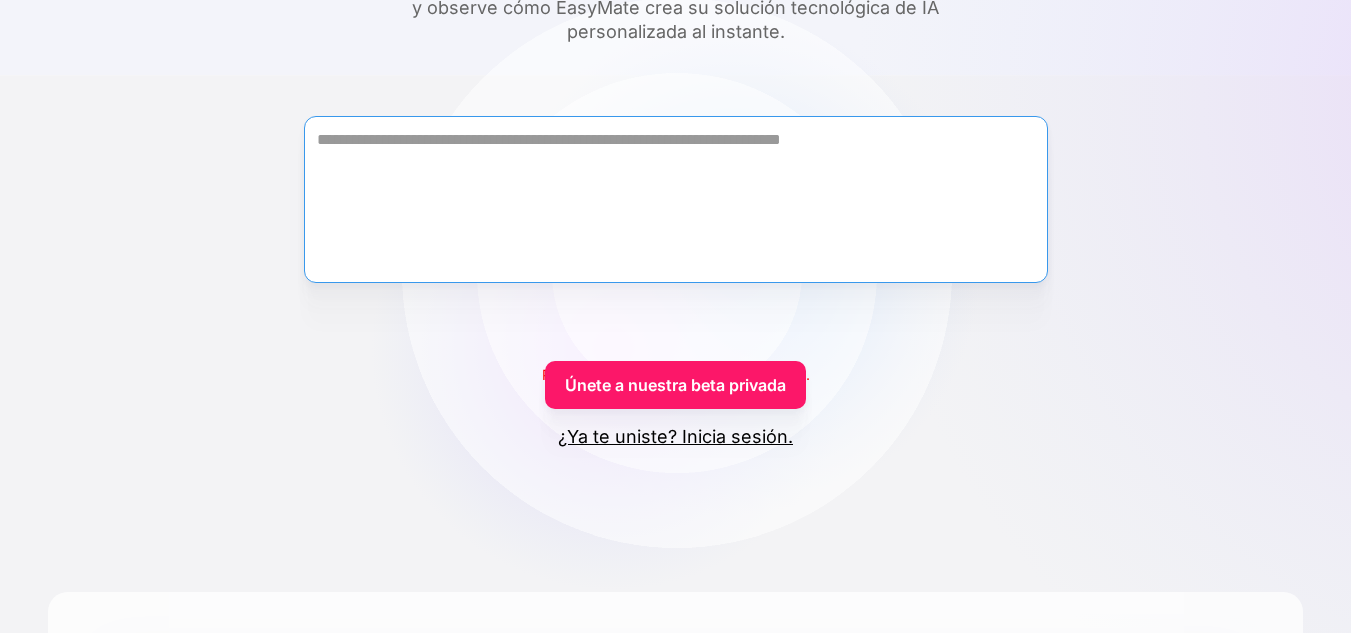 scroll, scrollTop: 301, scrollLeft: 0, axis: vertical 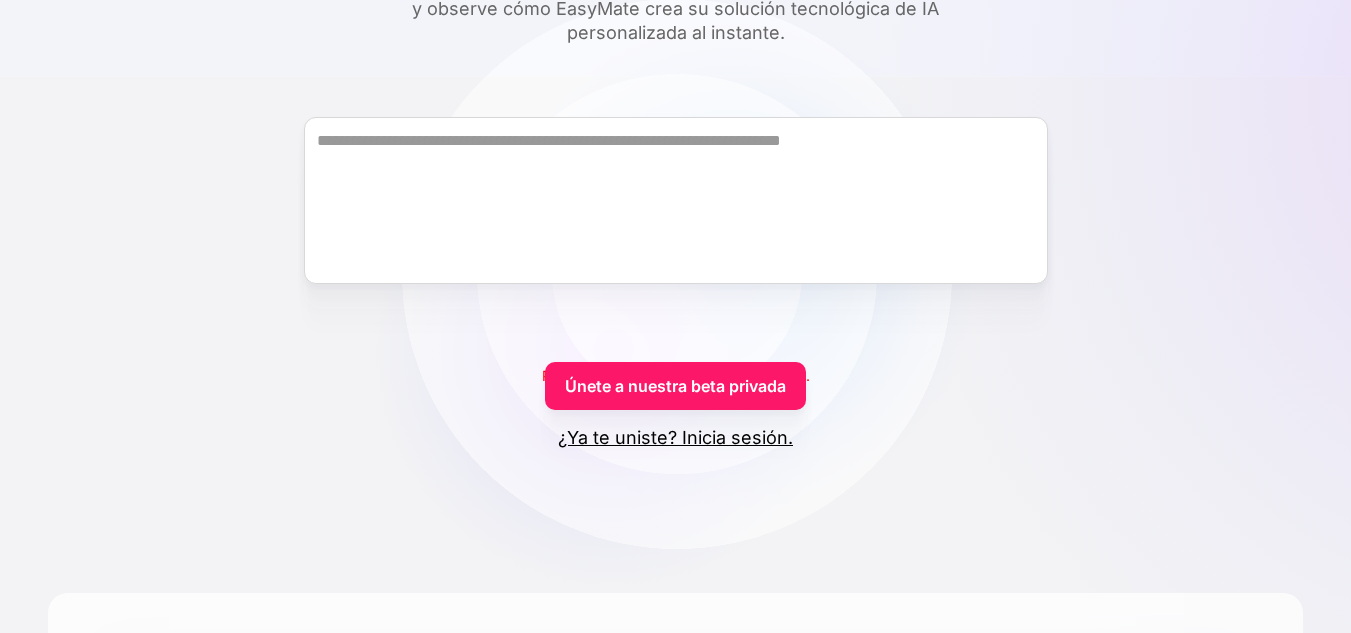 click on "¿Ya te uniste? Inicia sesión." at bounding box center [675, 437] 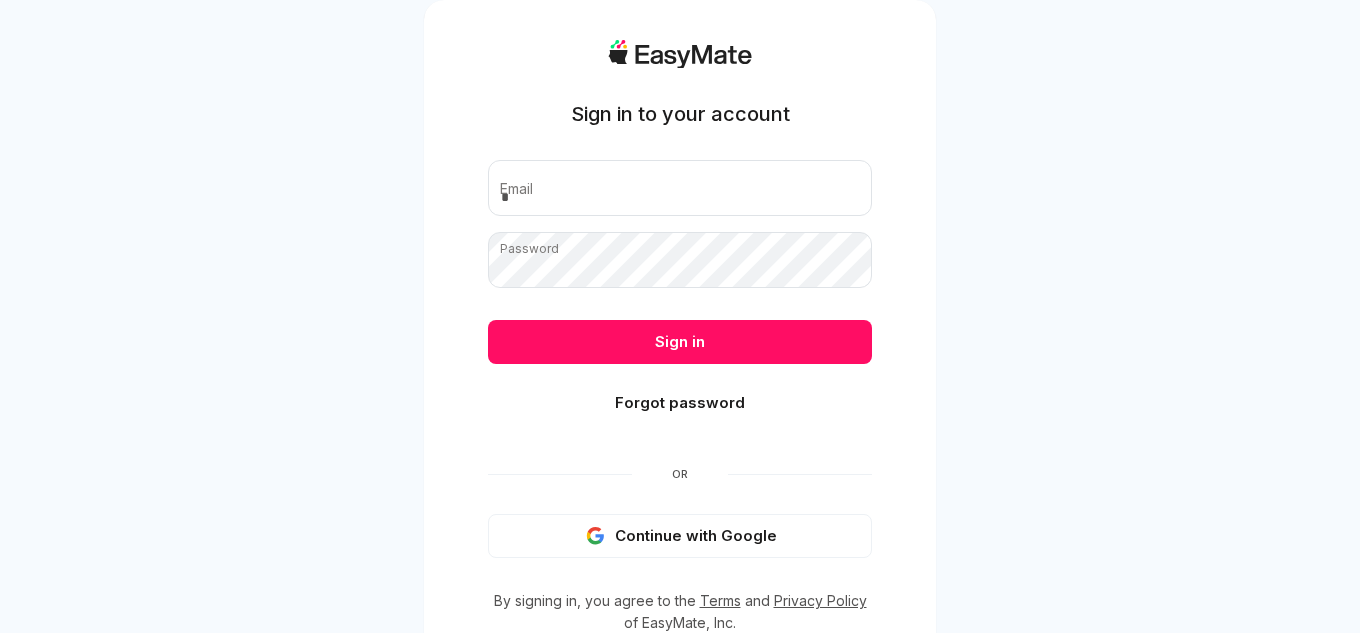 scroll, scrollTop: 0, scrollLeft: 0, axis: both 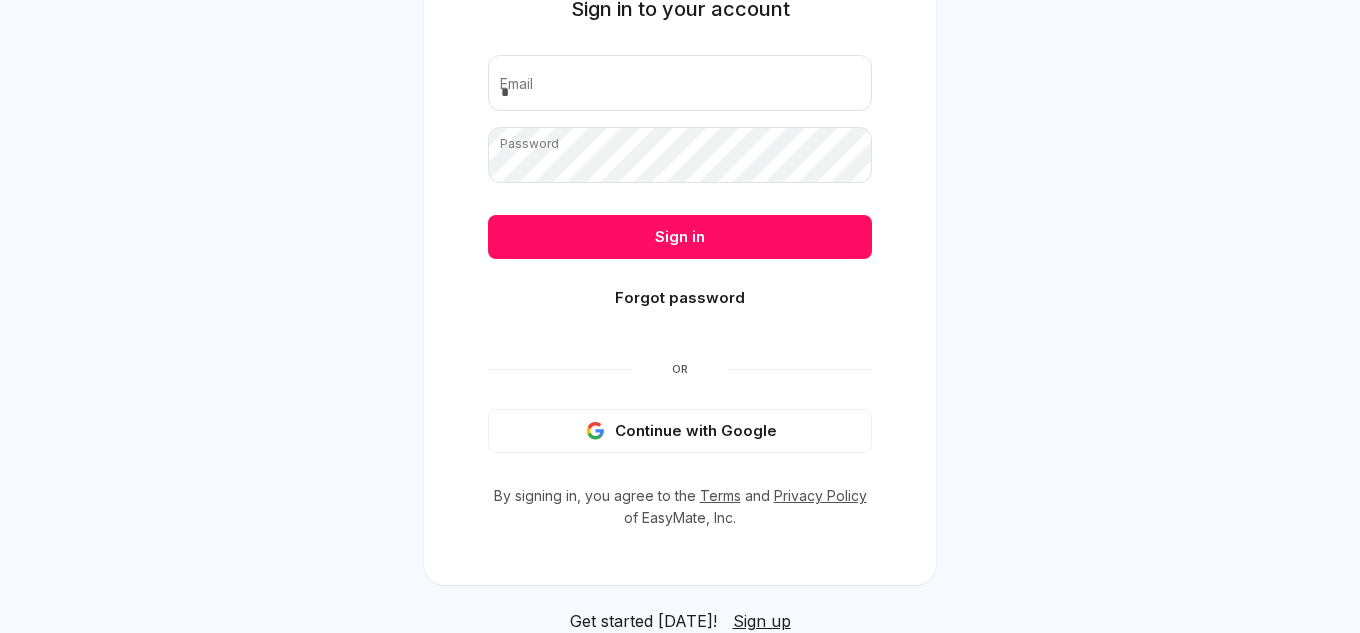 click on "Sign up" at bounding box center (762, 621) 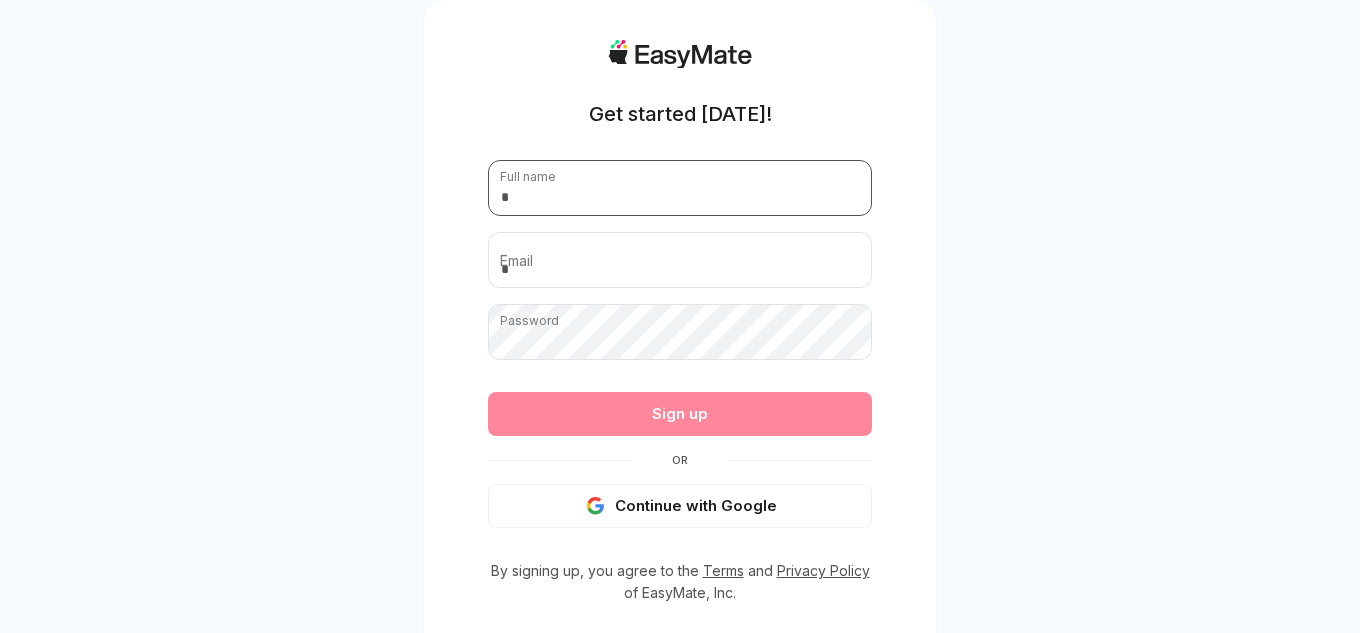 click at bounding box center [680, 188] 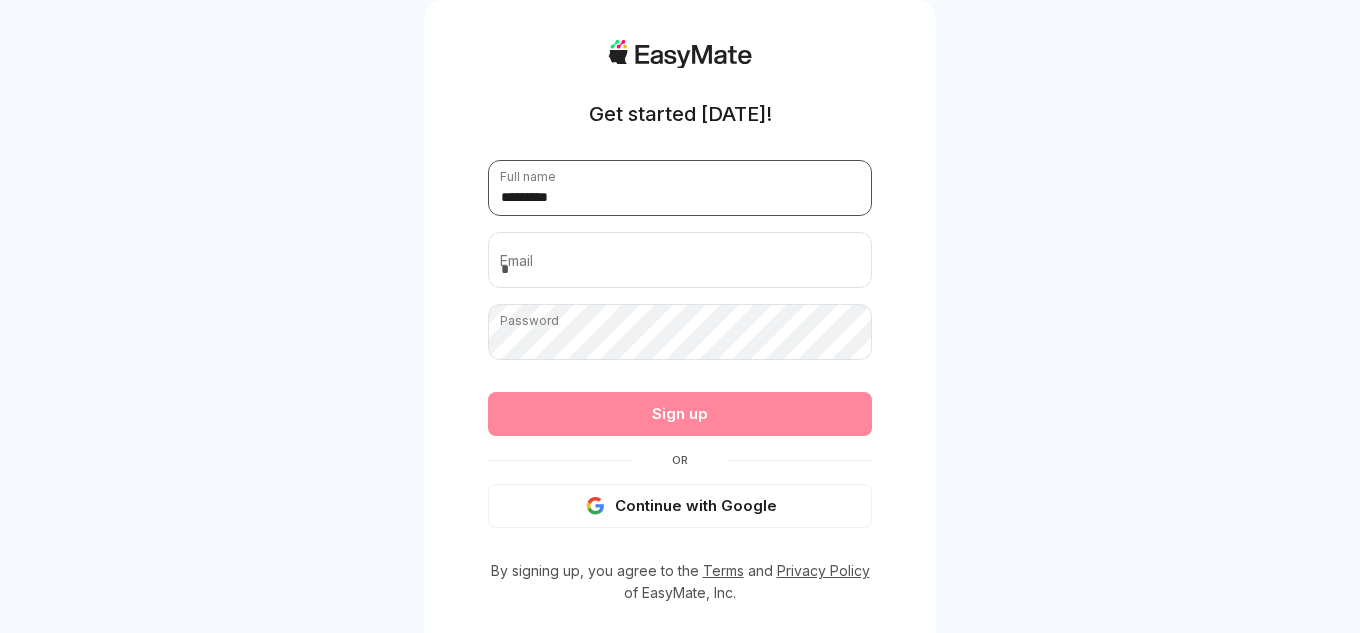 type on "*********" 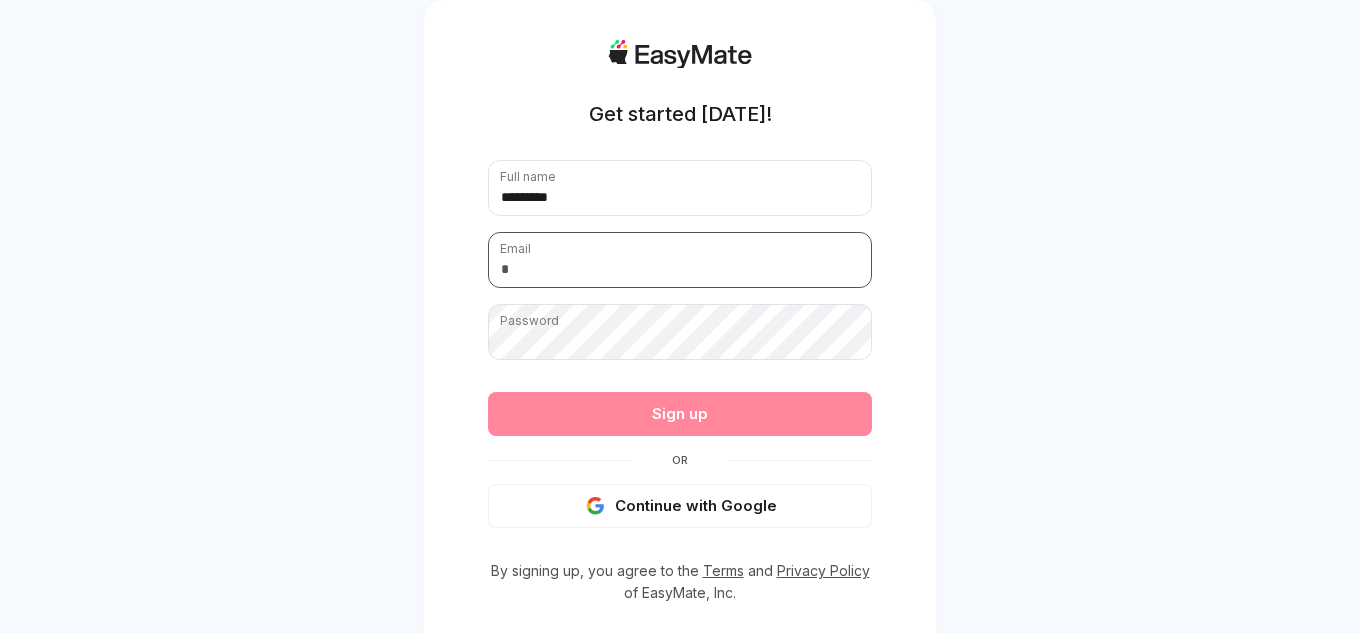 click at bounding box center (680, 260) 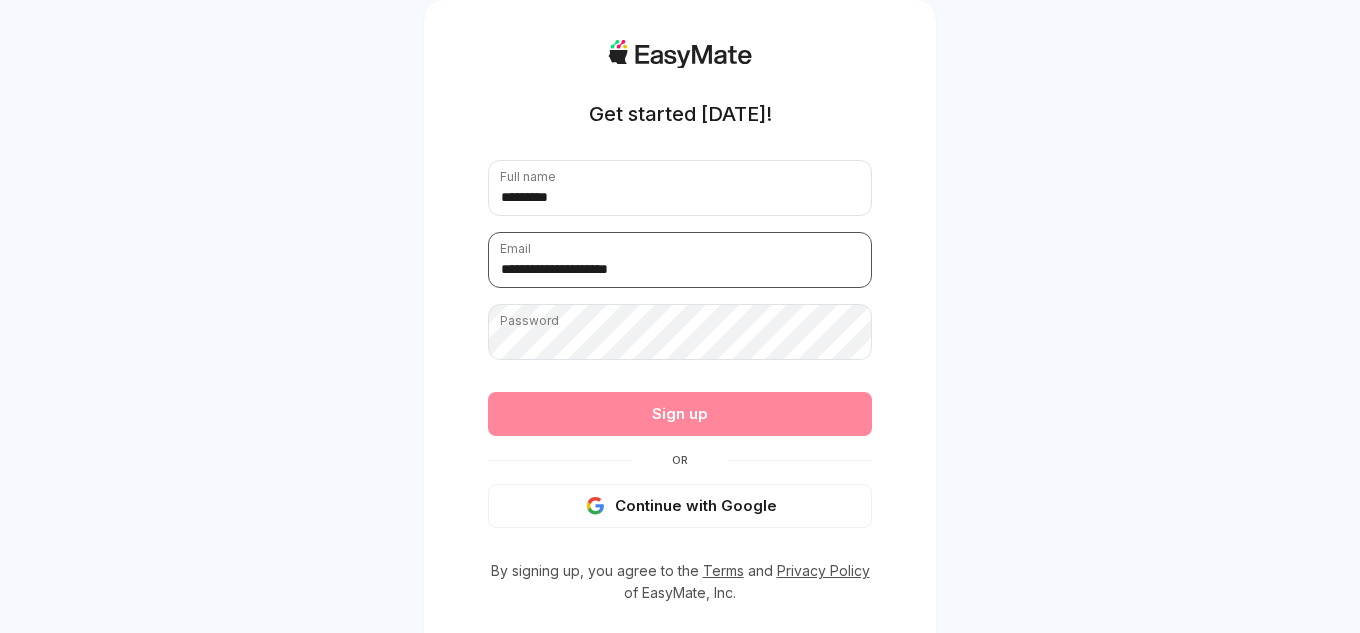 type on "**********" 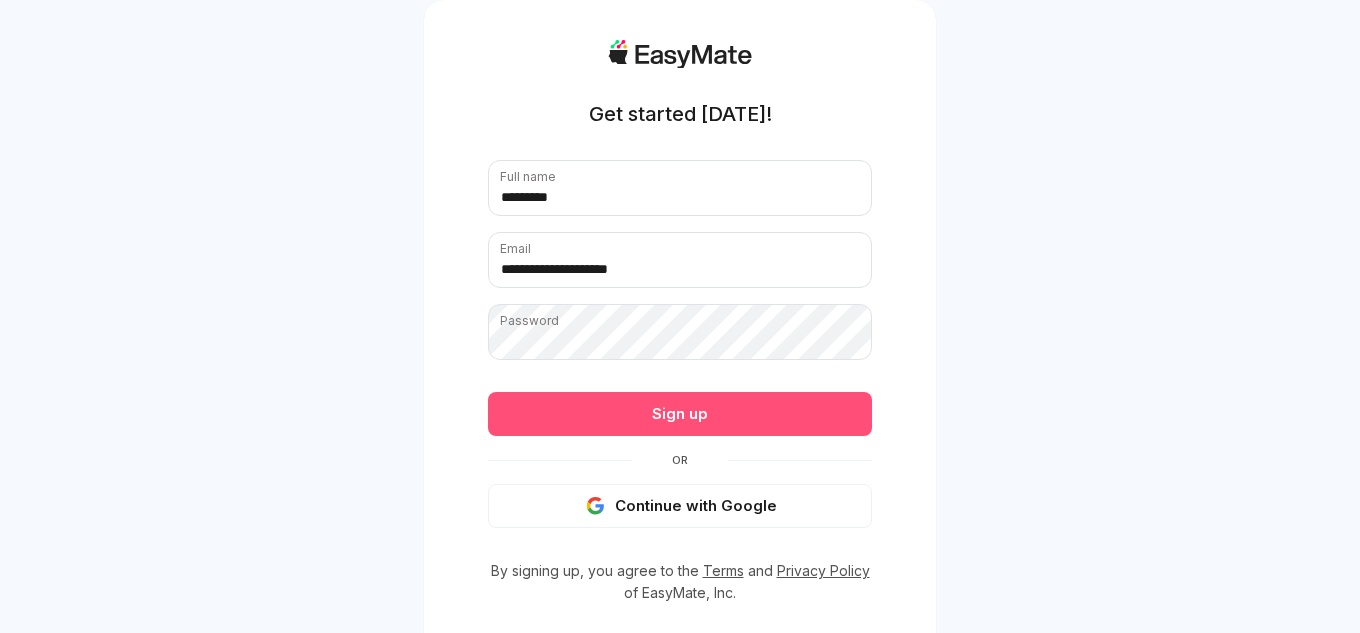 click on "**********" at bounding box center [680, 344] 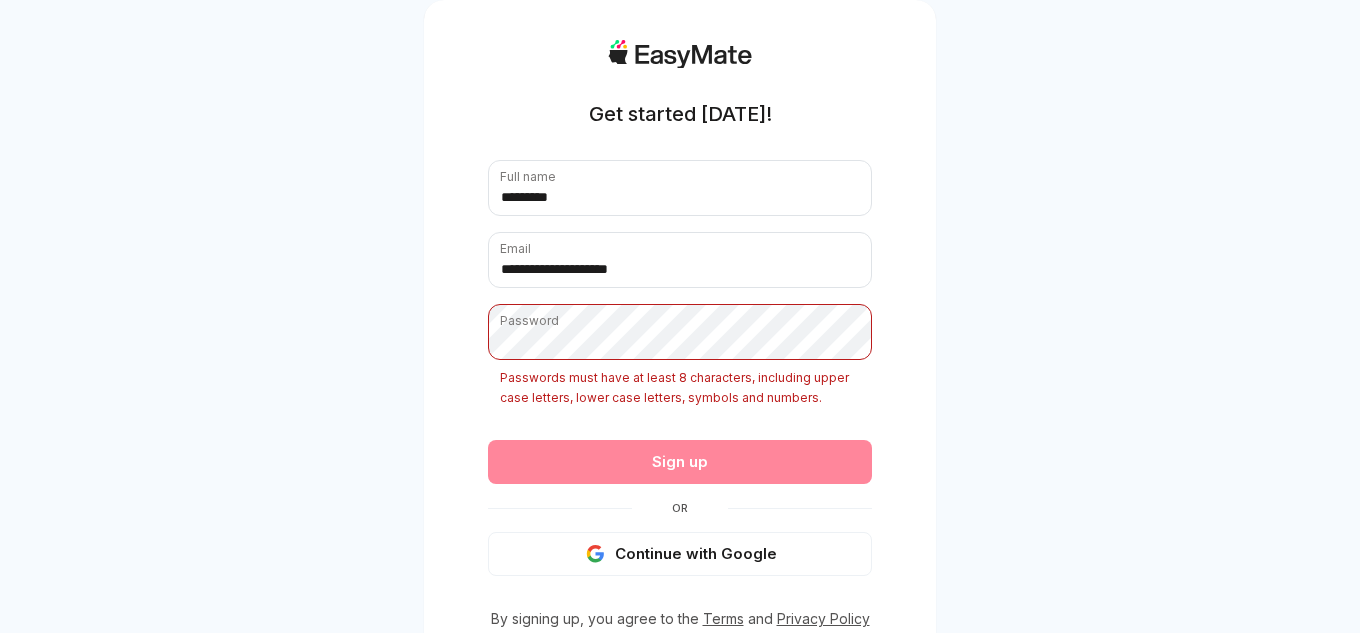 click on "Sign up" at bounding box center (680, 462) 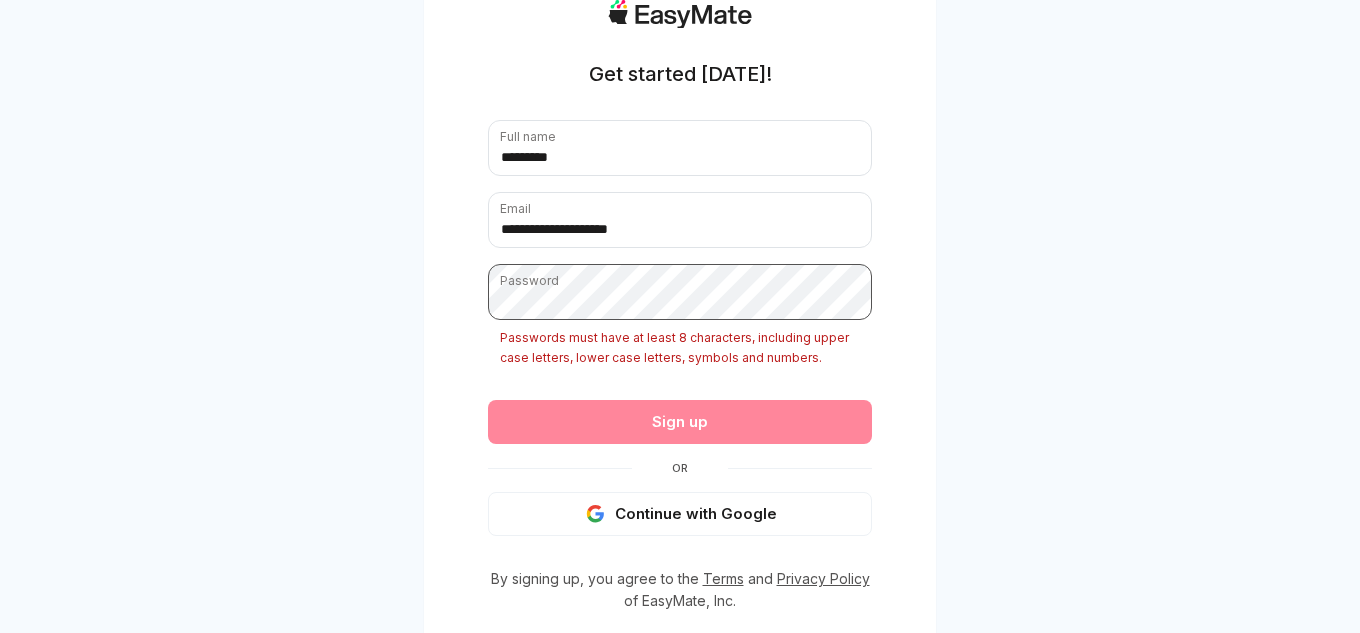 scroll, scrollTop: 0, scrollLeft: 0, axis: both 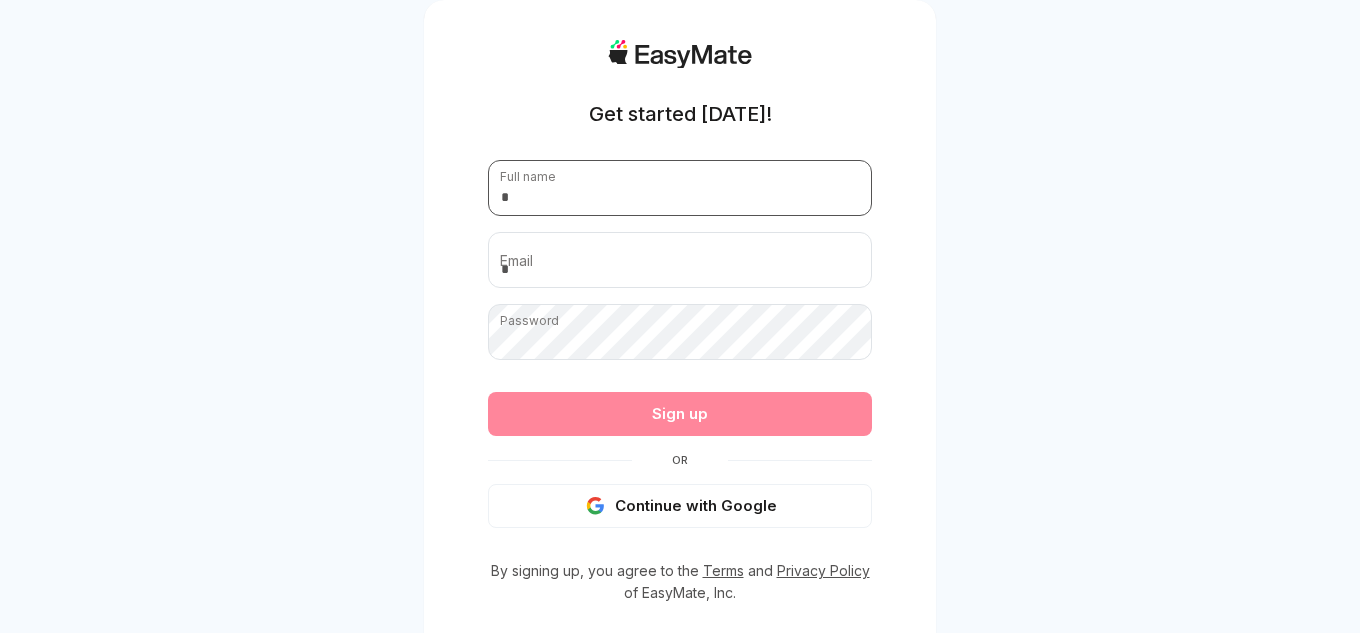 click at bounding box center [680, 188] 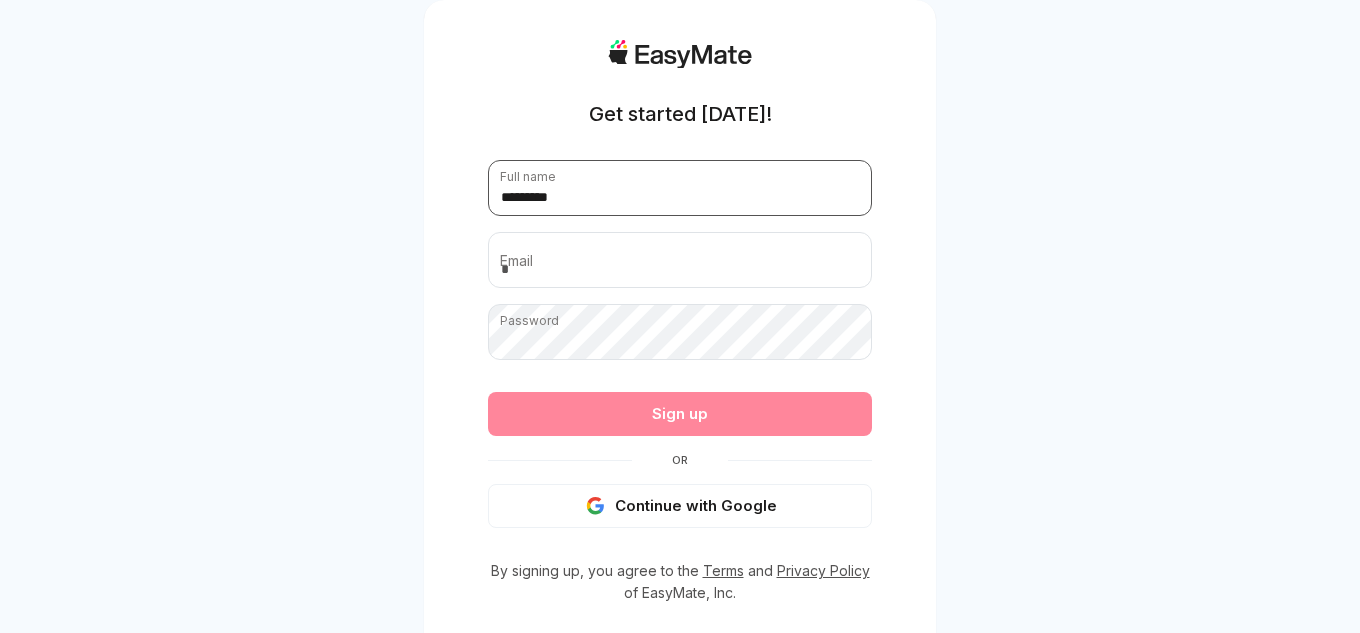 type on "*********" 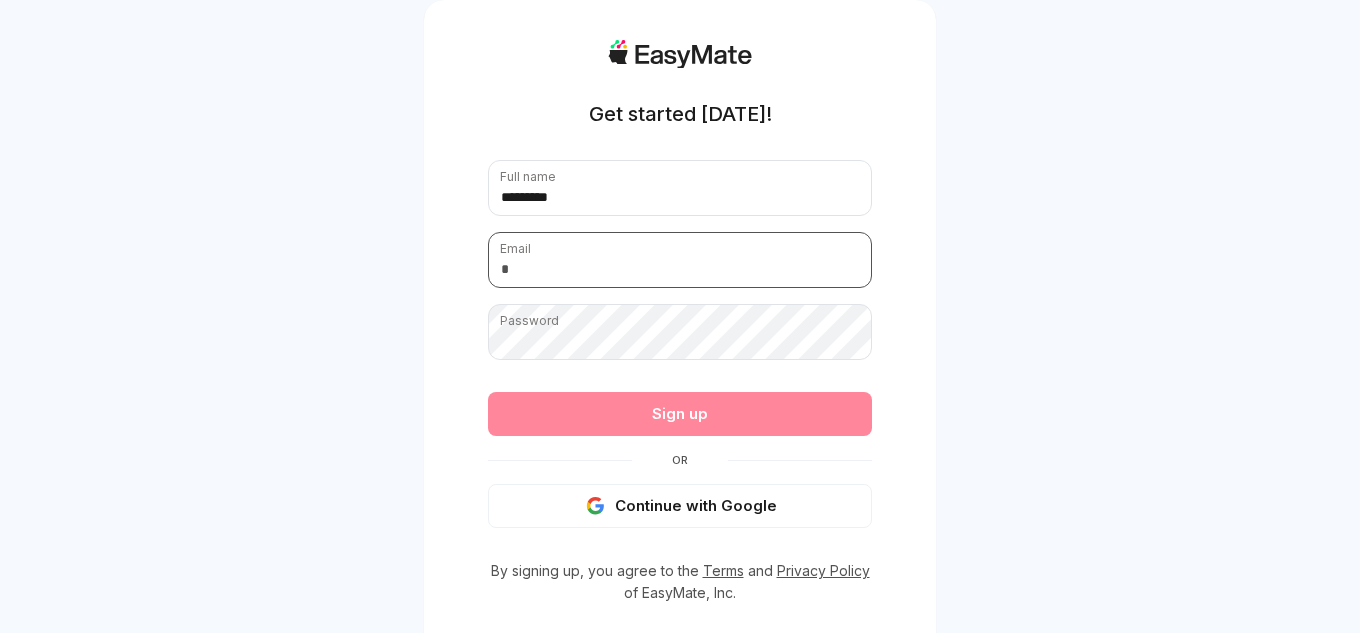 click at bounding box center (680, 260) 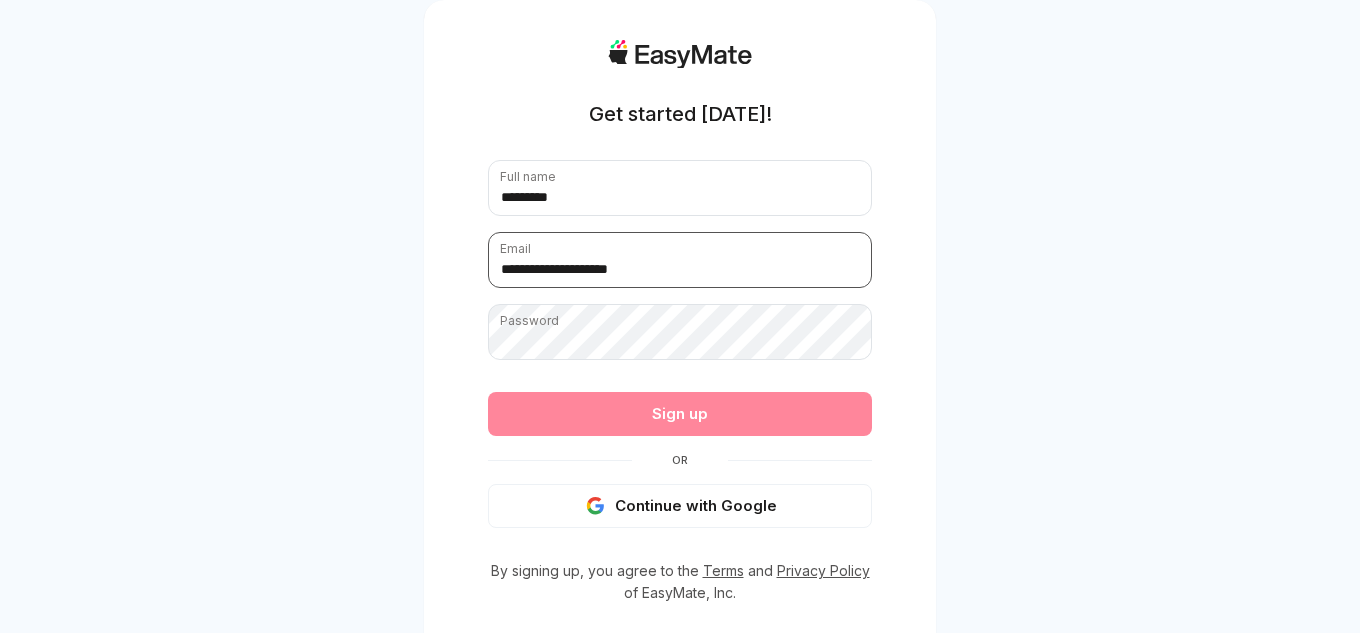type on "**********" 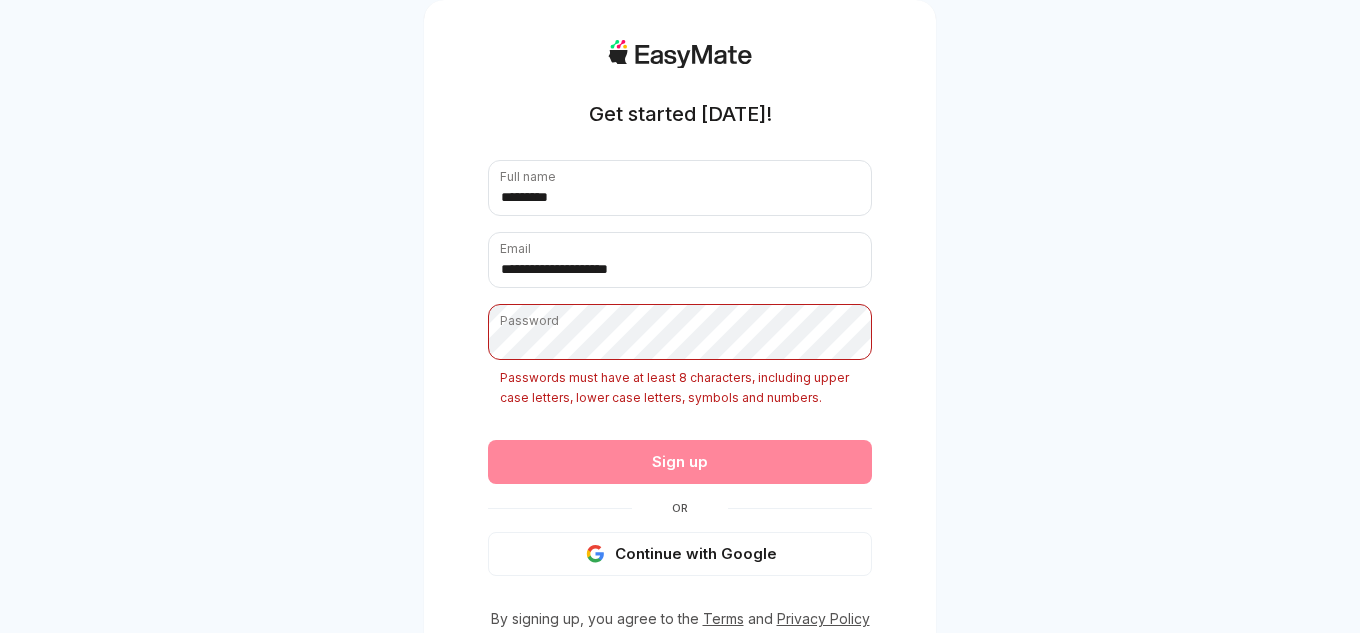 click on "**********" at bounding box center (680, 368) 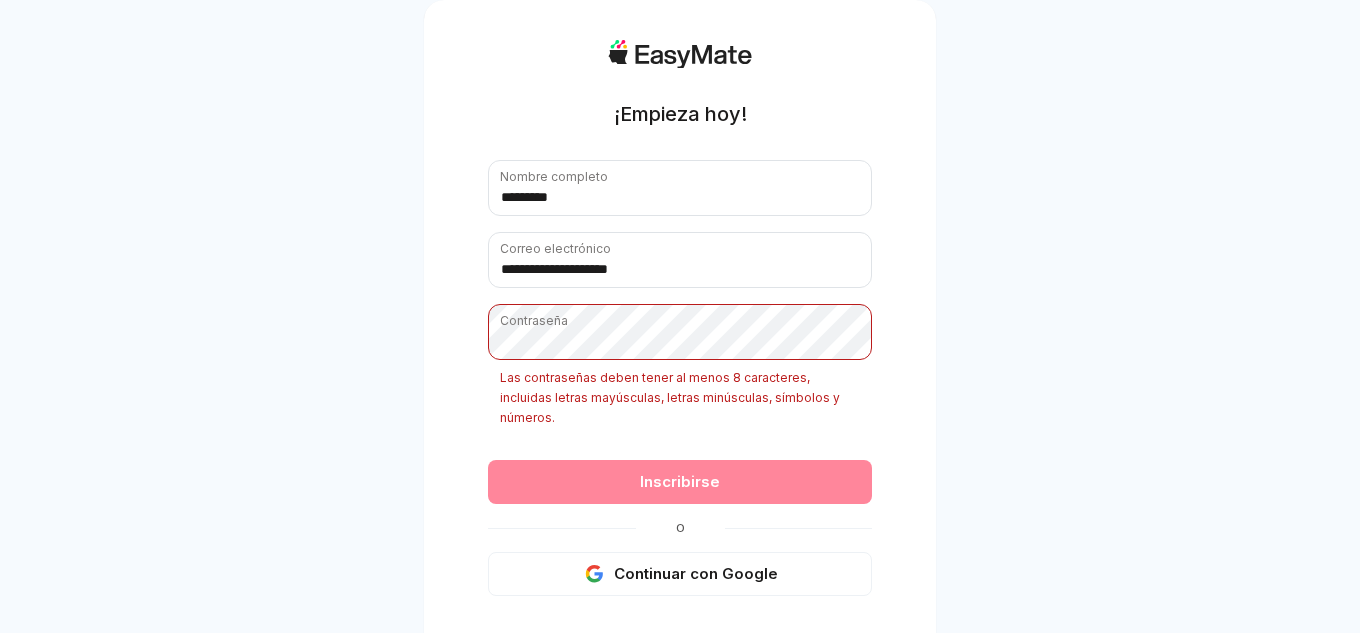click on "**********" at bounding box center [680, 378] 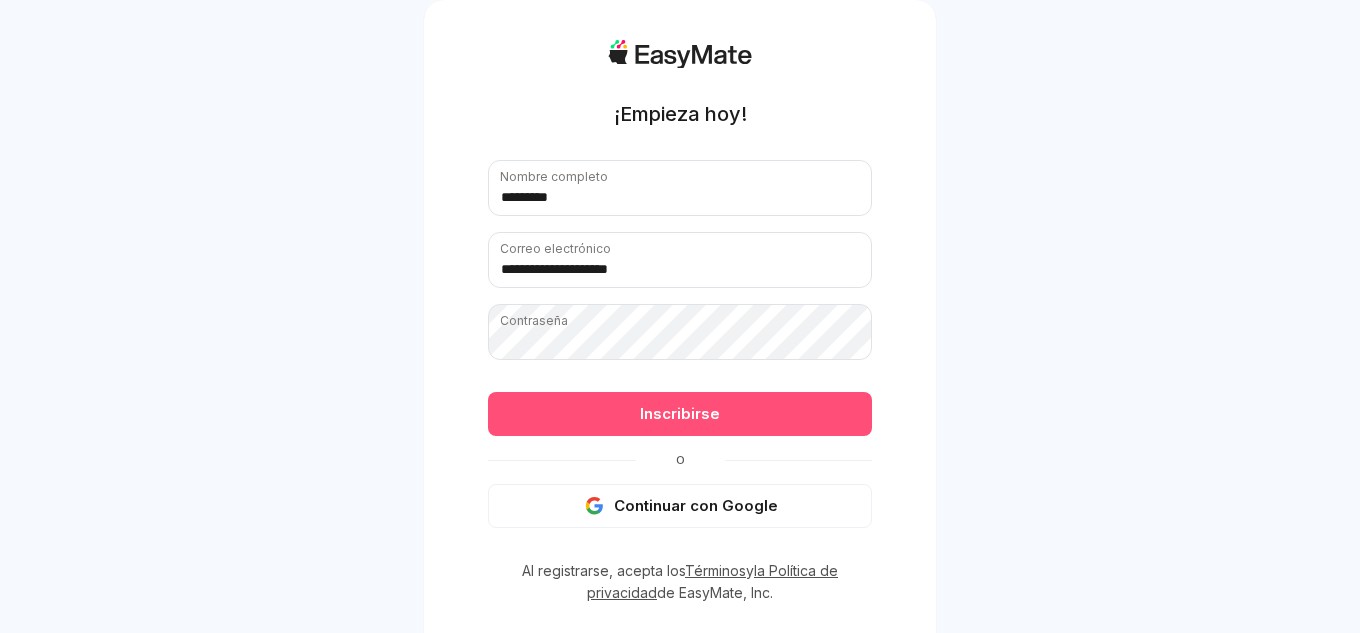 click on "Inscribirse" at bounding box center [680, 413] 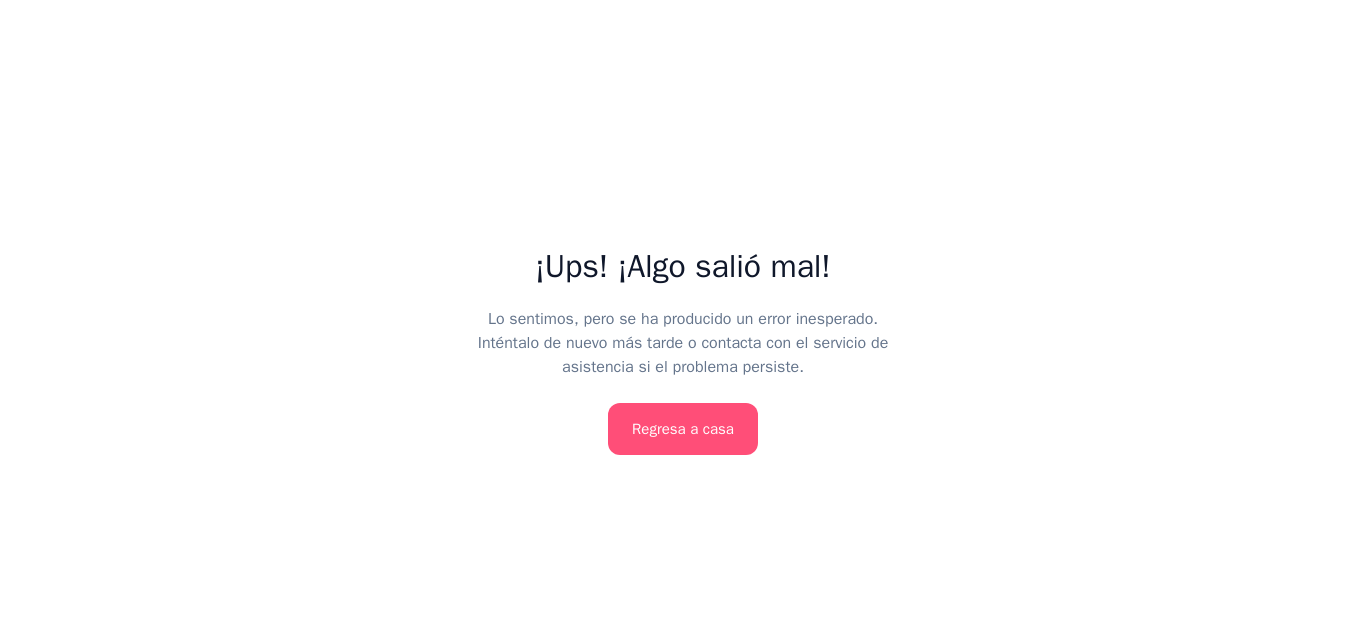 click on "Regresa a casa" at bounding box center (683, 429) 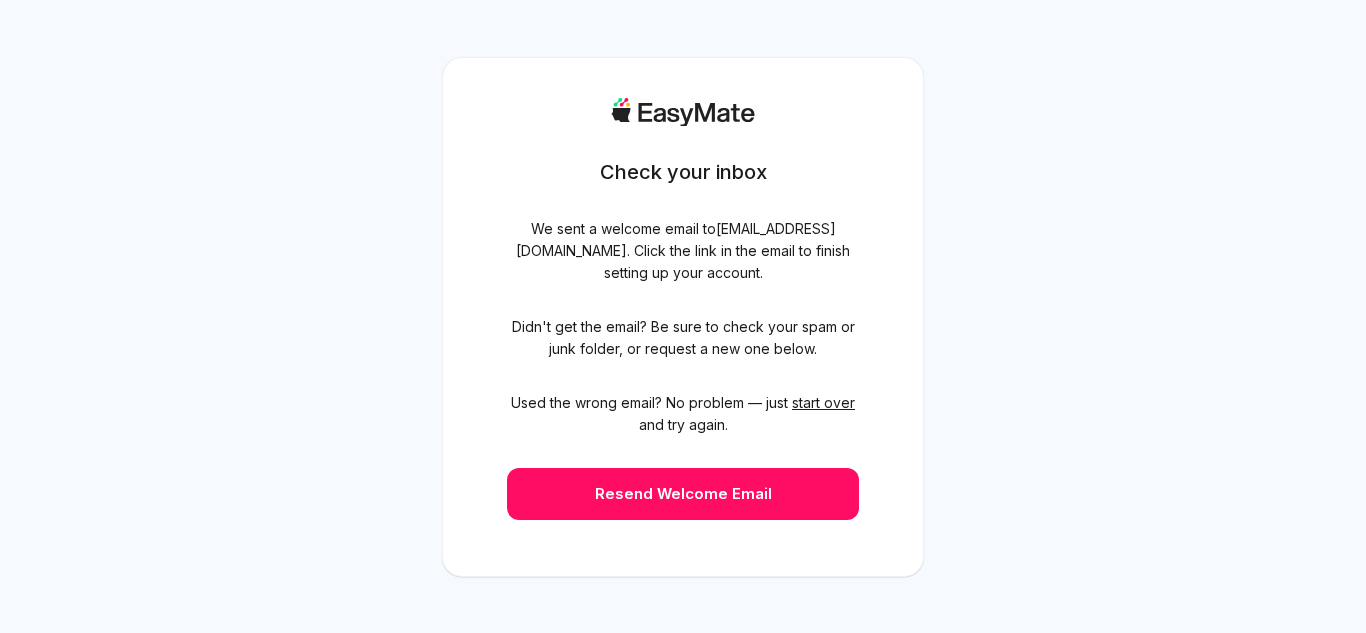scroll, scrollTop: 0, scrollLeft: 0, axis: both 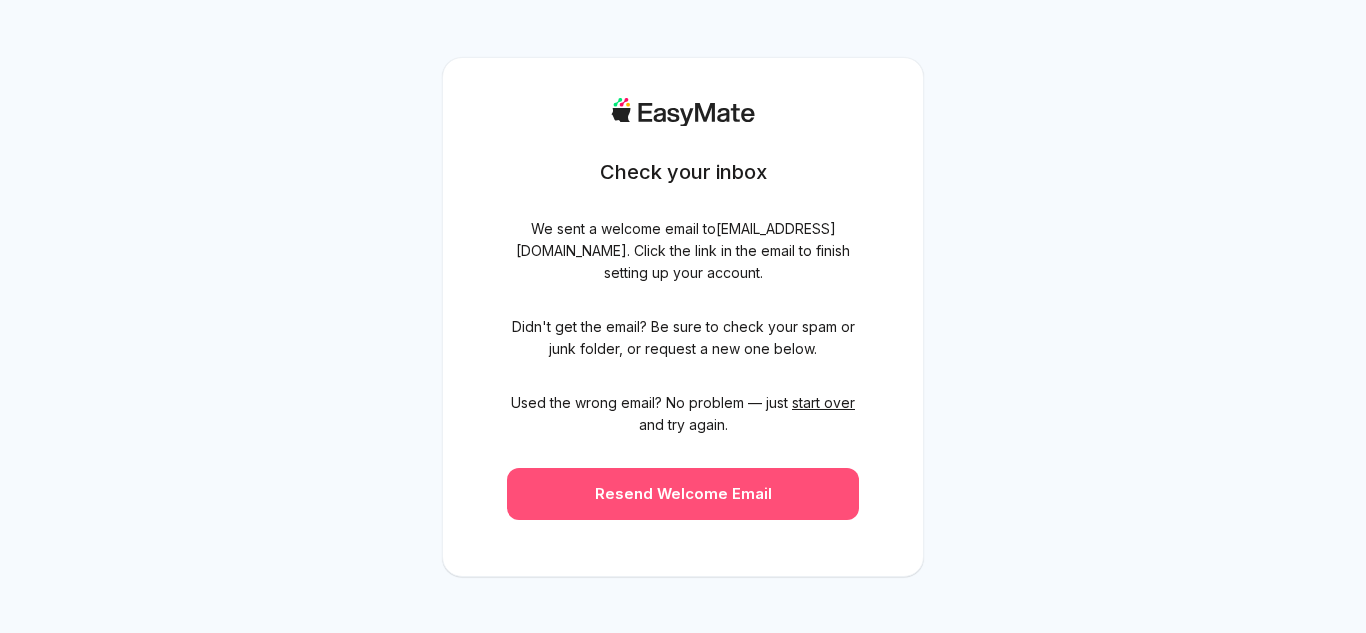 click on "Resend Welcome Email" at bounding box center (683, 494) 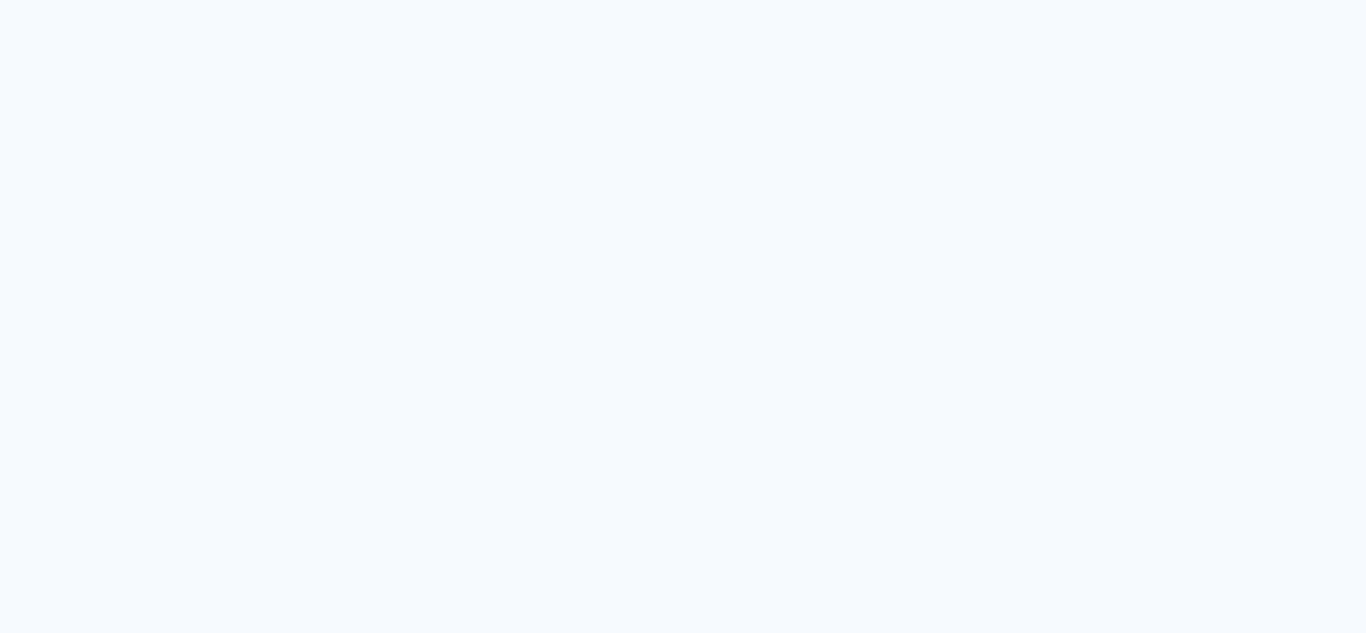 scroll, scrollTop: 0, scrollLeft: 0, axis: both 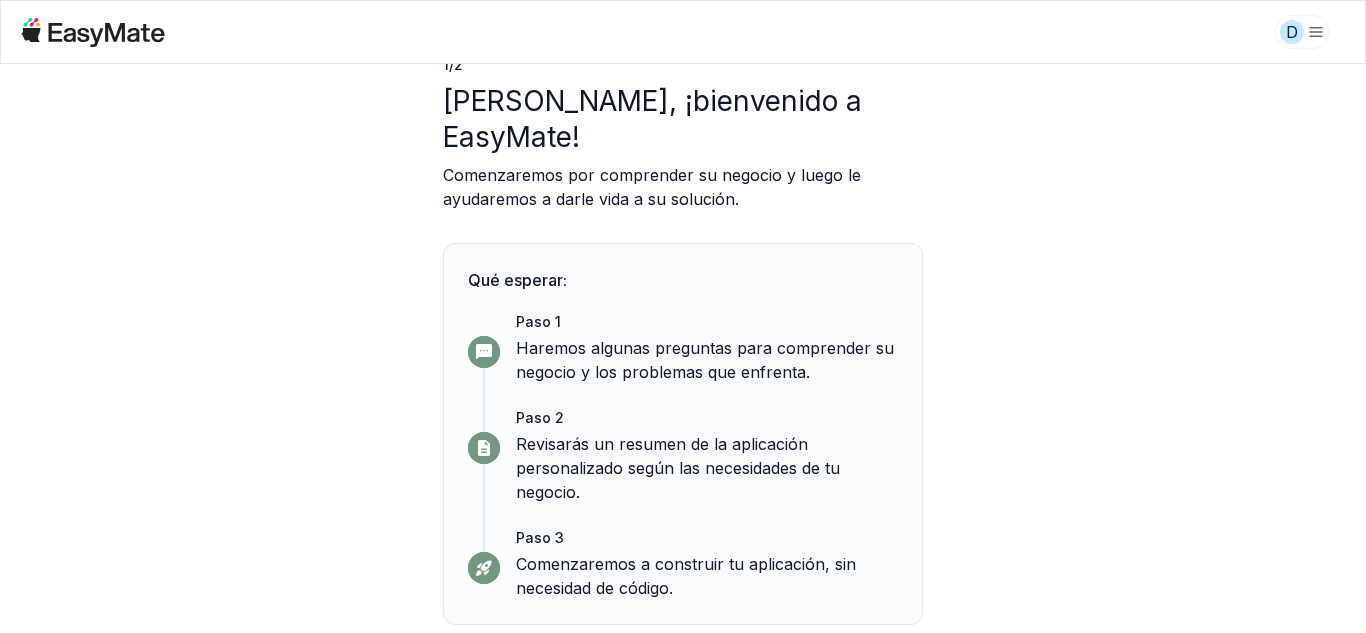 click on "1  /  2 [PERSON_NAME], ¡bienvenido a EasyMate! Comenzaremos por comprender su negocio y luego le ayudaremos a darle vida a su solución. Qué esperar: Paso 1 Haremos algunas preguntas para comprender su negocio y los problemas que enfrenta. Paso 2 Revisarás un resumen de la aplicación personalizado según las necesidades de tu negocio. Paso 3 Comenzaremos a construir tu aplicación, sin necesidad de código. Continuar" at bounding box center [683, 348] 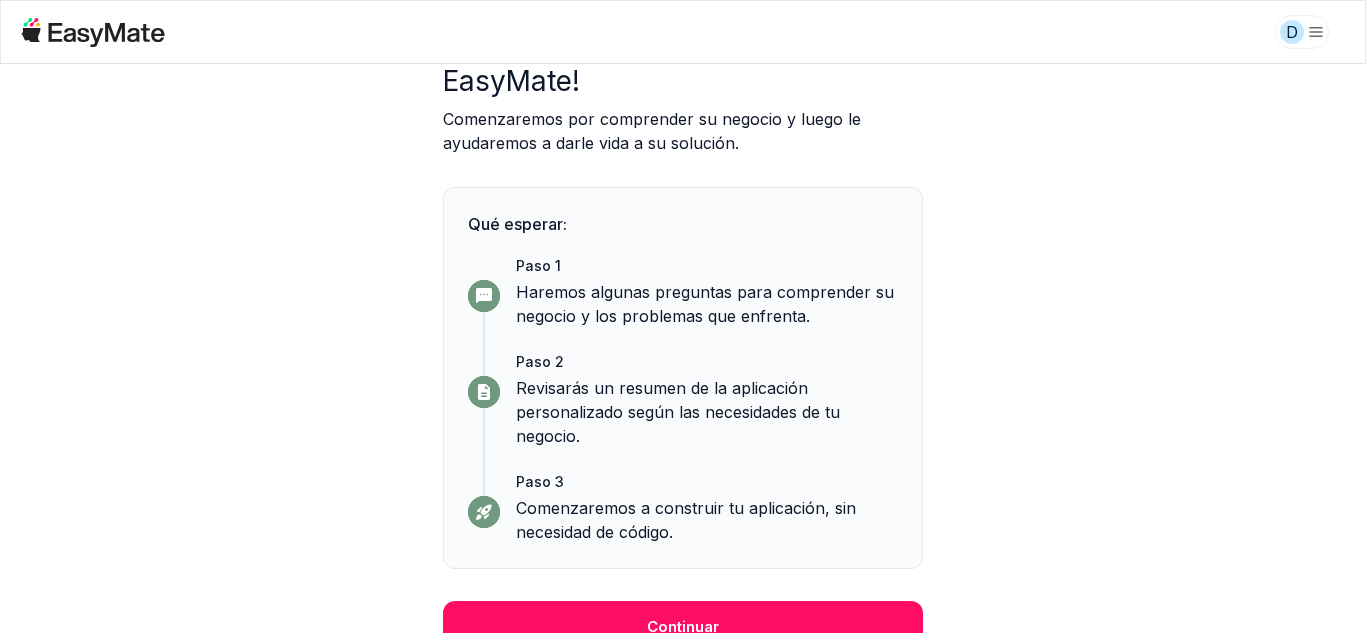 scroll, scrollTop: 173, scrollLeft: 0, axis: vertical 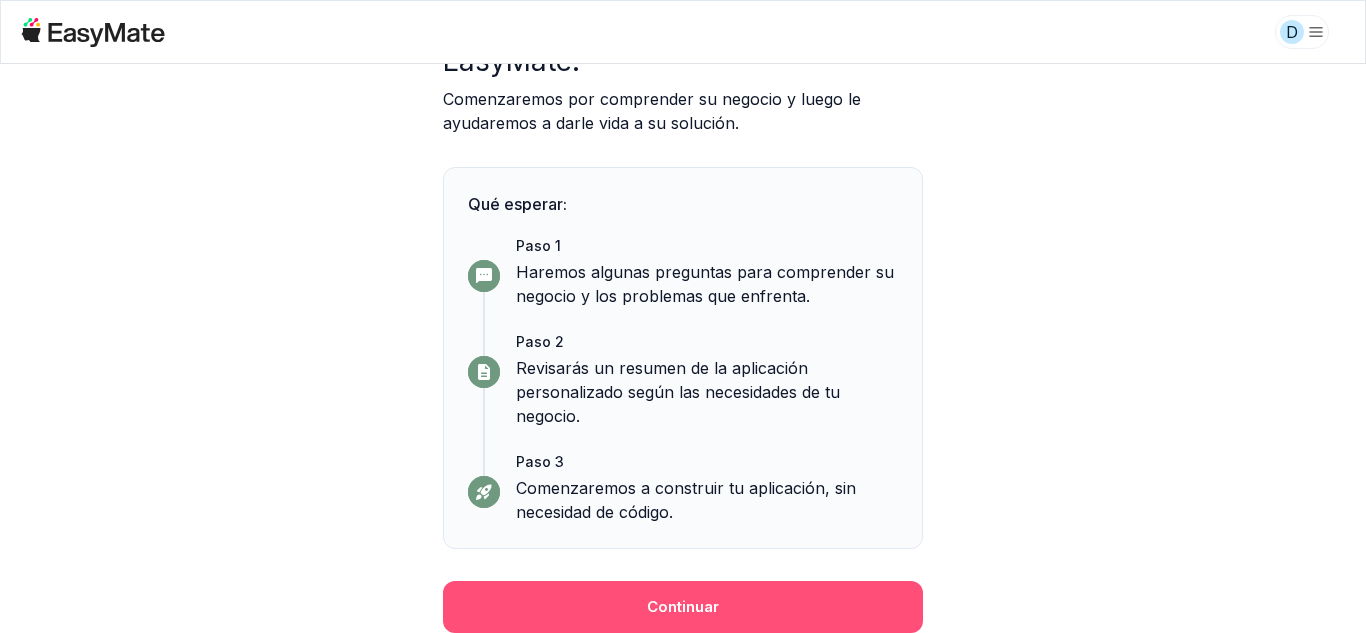 click on "Continuar" at bounding box center (683, 606) 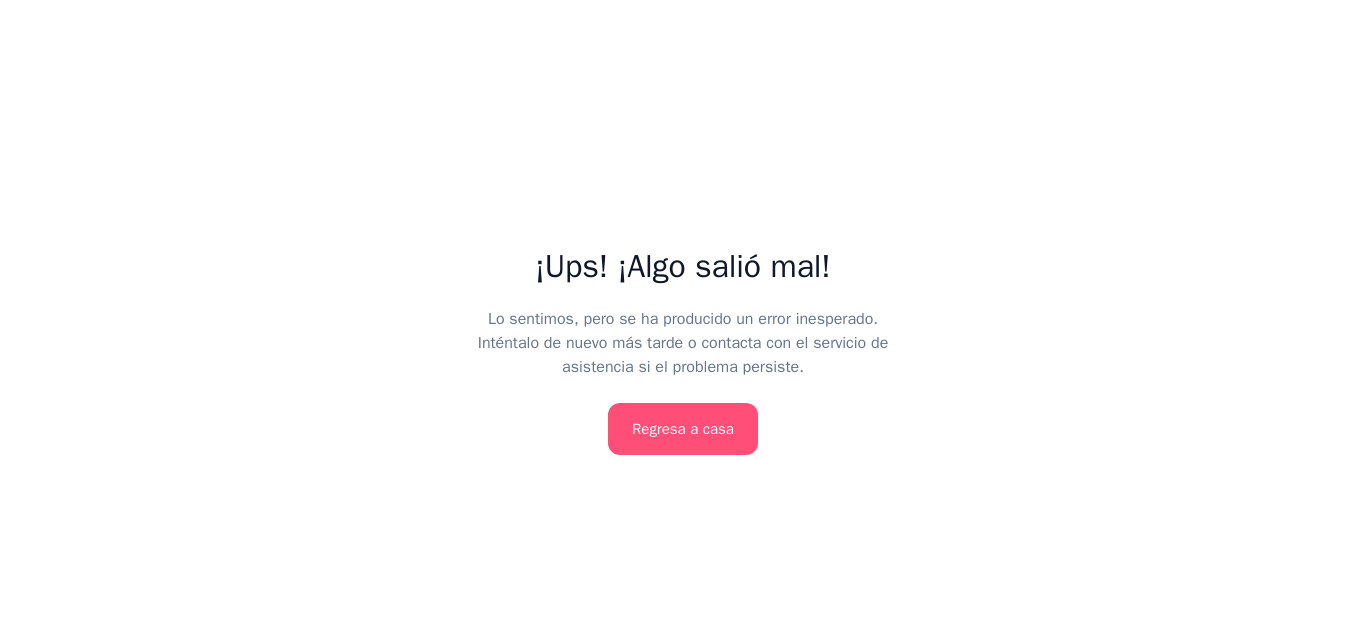 click on "Regresa a casa" at bounding box center (683, 429) 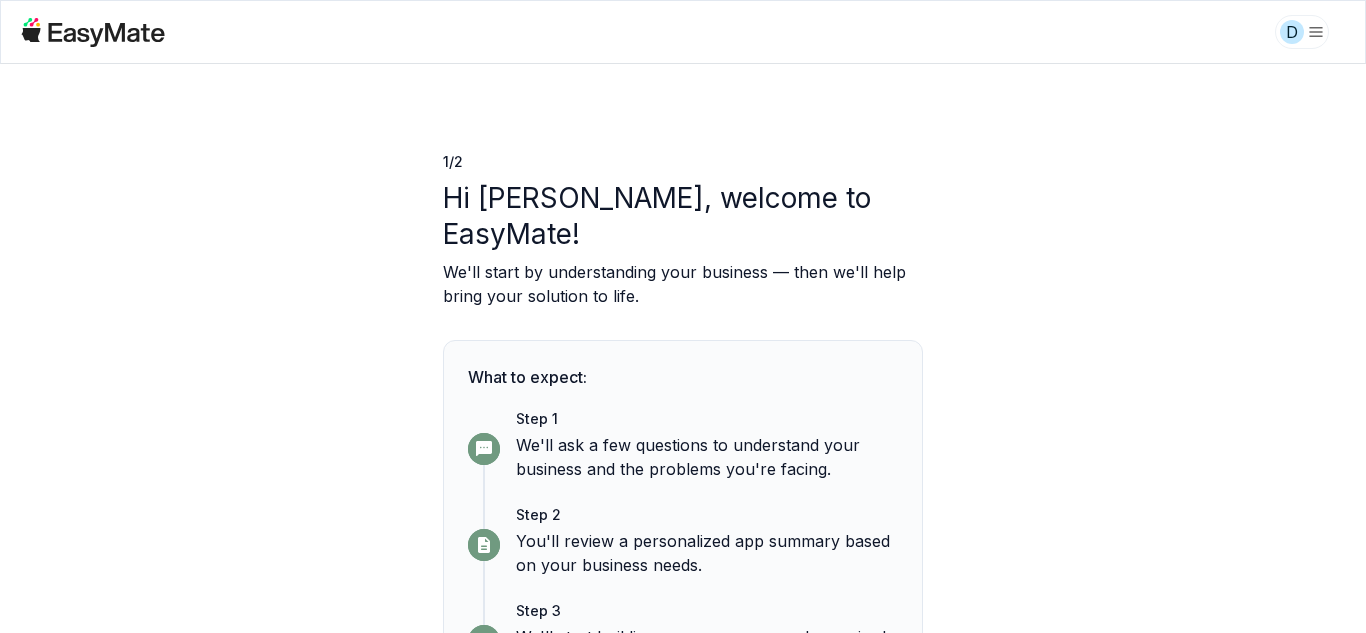 scroll, scrollTop: 0, scrollLeft: 0, axis: both 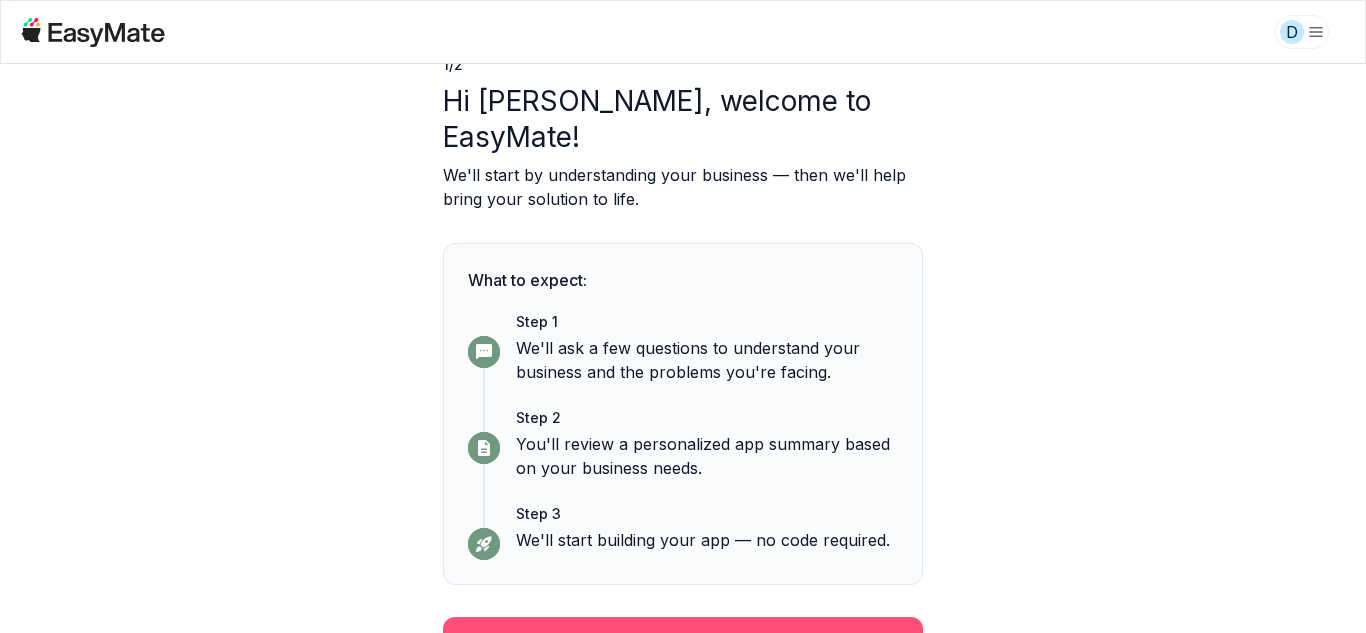 click on "Continue" at bounding box center (683, 643) 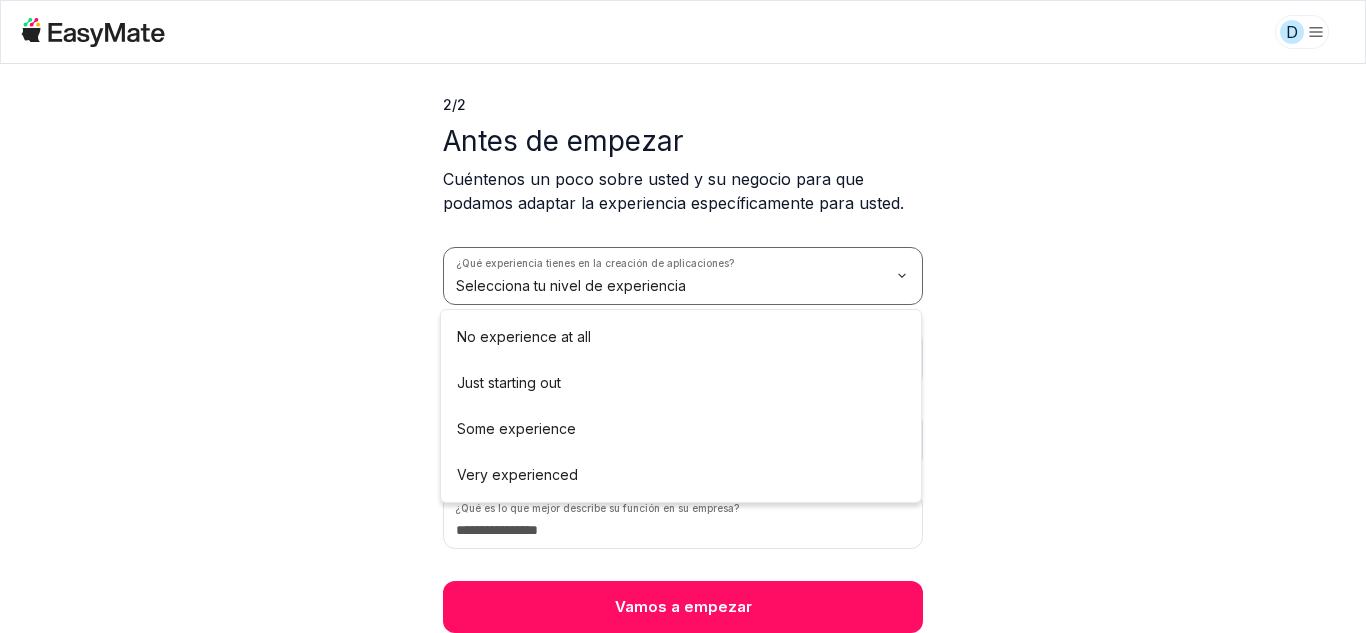 click on "D 2  /  2 Antes de empezar Cuéntenos un poco sobre usted y su negocio para que podamos adaptar la experiencia específicamente para usted. ¿Qué experiencia tienes en la creación de aplicaciones? Selecciona tu nivel de experiencia ¿Cuántos empleados tiene su empresa? Seleccione el tamaño de su empresa ¿Cómo se enteró de EasyMate? Seleccionar fuente ¿Qué es lo que mejor describe su función en su empresa? Vamos a empezar
Texto original Valora esta traducción Tu opinión servirá para ayudar a mejorar el Traductor de Google
No experience at all Just starting out Some experience Very experienced" at bounding box center [683, 316] 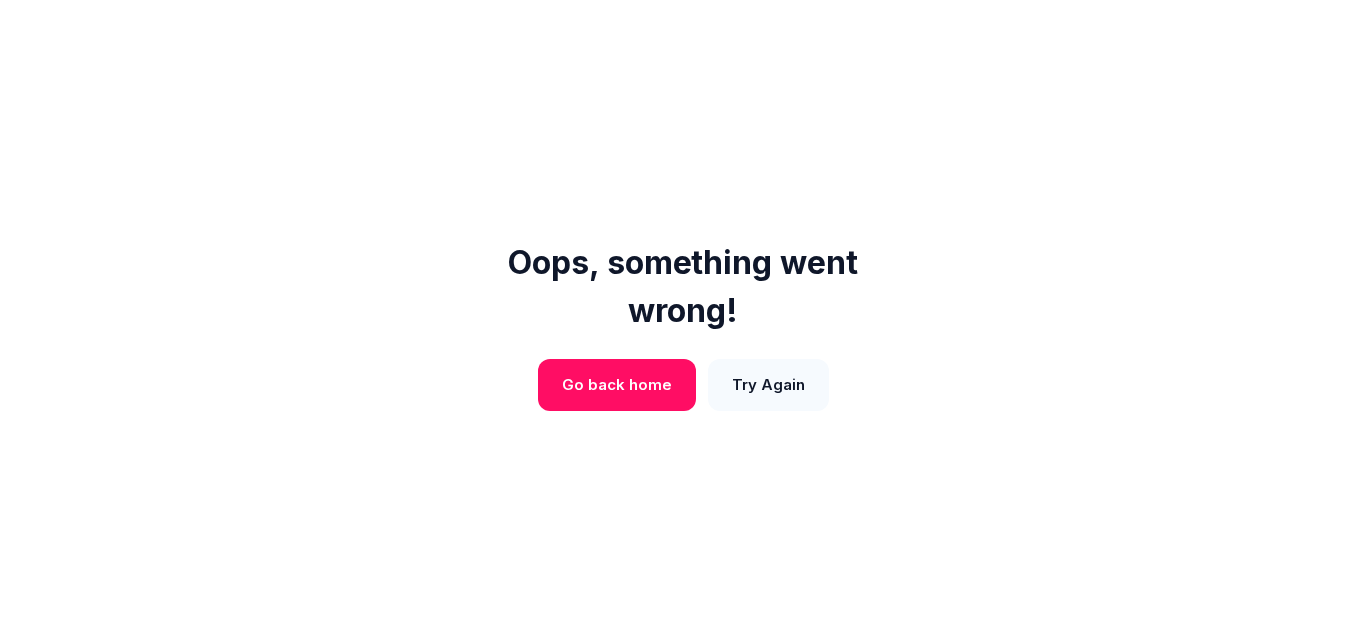 click on "Try Again" at bounding box center [768, 385] 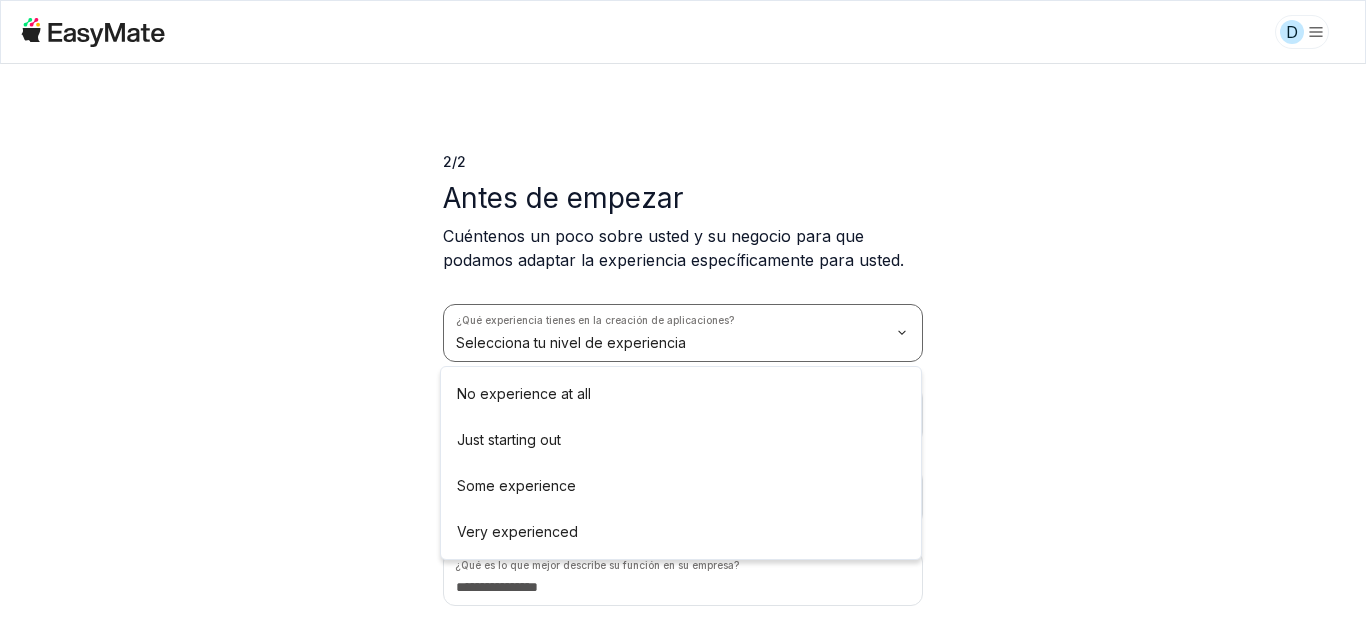 click on "D 2  /  2 Antes de empezar Cuéntenos un poco sobre usted y su negocio para que podamos adaptar la experiencia específicamente para usted. ¿Qué experiencia tienes en la creación de aplicaciones? Selecciona tu nivel de experiencia ¿Cuántos empleados tiene su empresa? Seleccione el tamaño de su empresa ¿Cómo se enteró de EasyMate? Seleccionar fuente ¿Qué es lo que mejor describe su función en su empresa? Vamos a empezar
Texto original Valora esta traducción Tu opinión servirá para ayudar a mejorar el Traductor de Google
No experience at all Just starting out Some experience Very experienced" at bounding box center [683, 316] 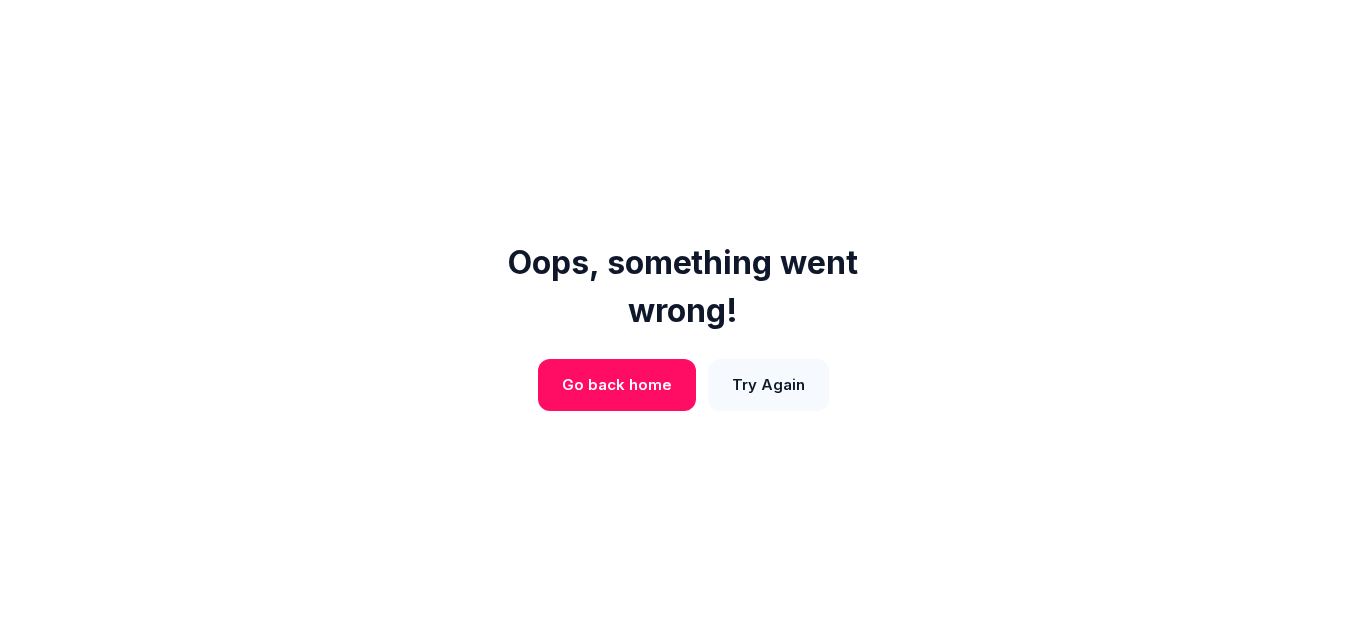 click on "Try Again" at bounding box center [768, 385] 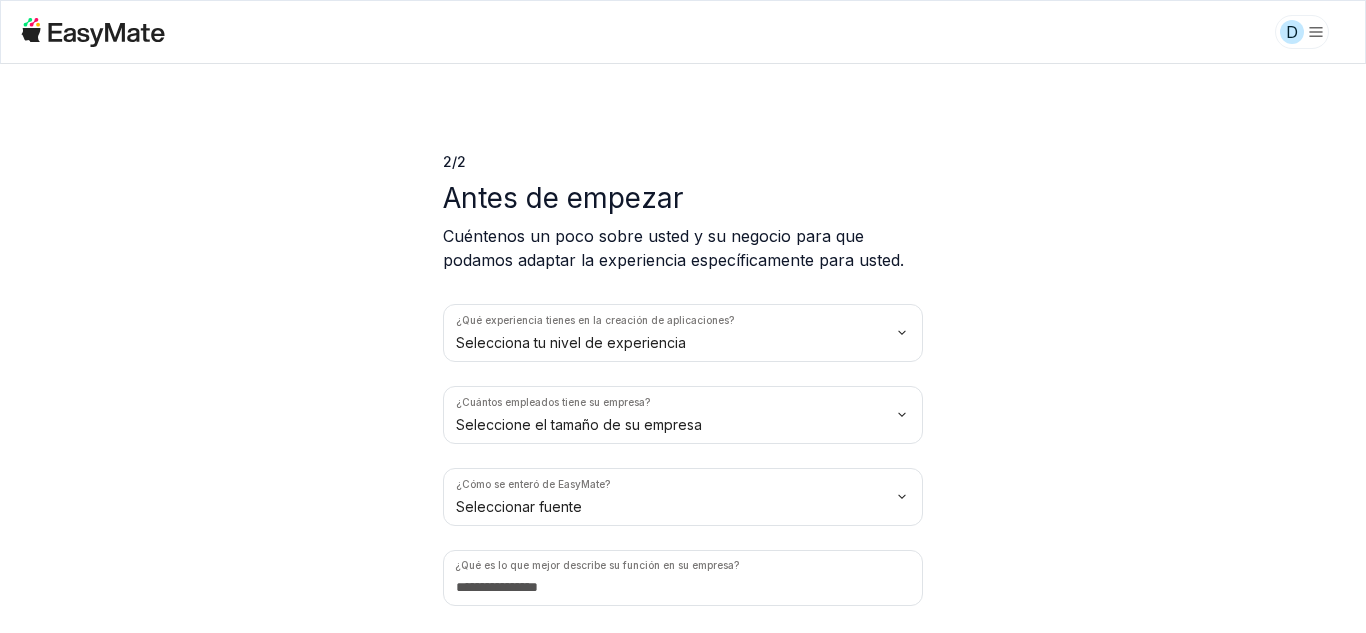 scroll, scrollTop: 57, scrollLeft: 0, axis: vertical 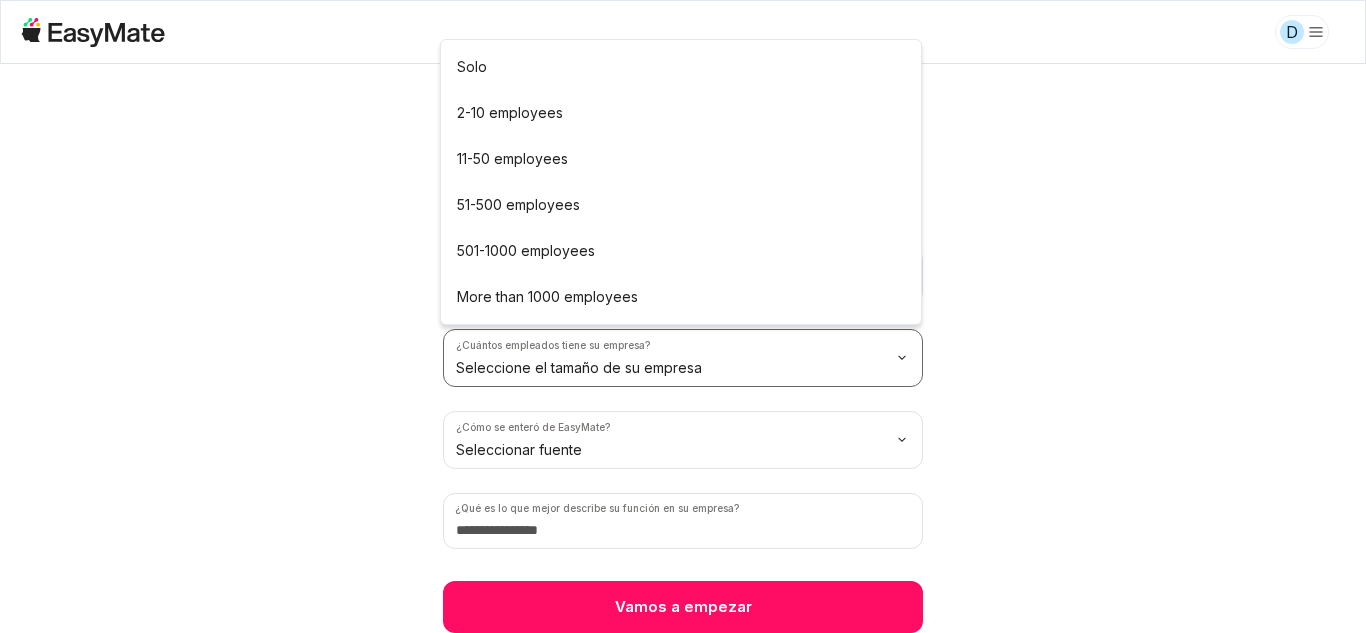 click on "D 2  /  2 Antes de empezar Cuéntenos un poco sobre usted y su negocio para que podamos adaptar la experiencia específicamente para usted. ¿Qué experiencia tienes en la creación de aplicaciones? Selecciona tu nivel de experiencia ¿Cuántos empleados tiene su empresa? Seleccione el tamaño de su empresa ¿Cómo se enteró de EasyMate? Seleccionar fuente ¿Qué es lo que mejor describe su función en su empresa? Vamos a empezar
Texto original Valora esta traducción Tu opinión servirá para ayudar a mejorar el Traductor de Google
Solo 2-10 employees 11-50 employees 51-500 employees 501-1000 employees More than 1000 employees" at bounding box center (683, 316) 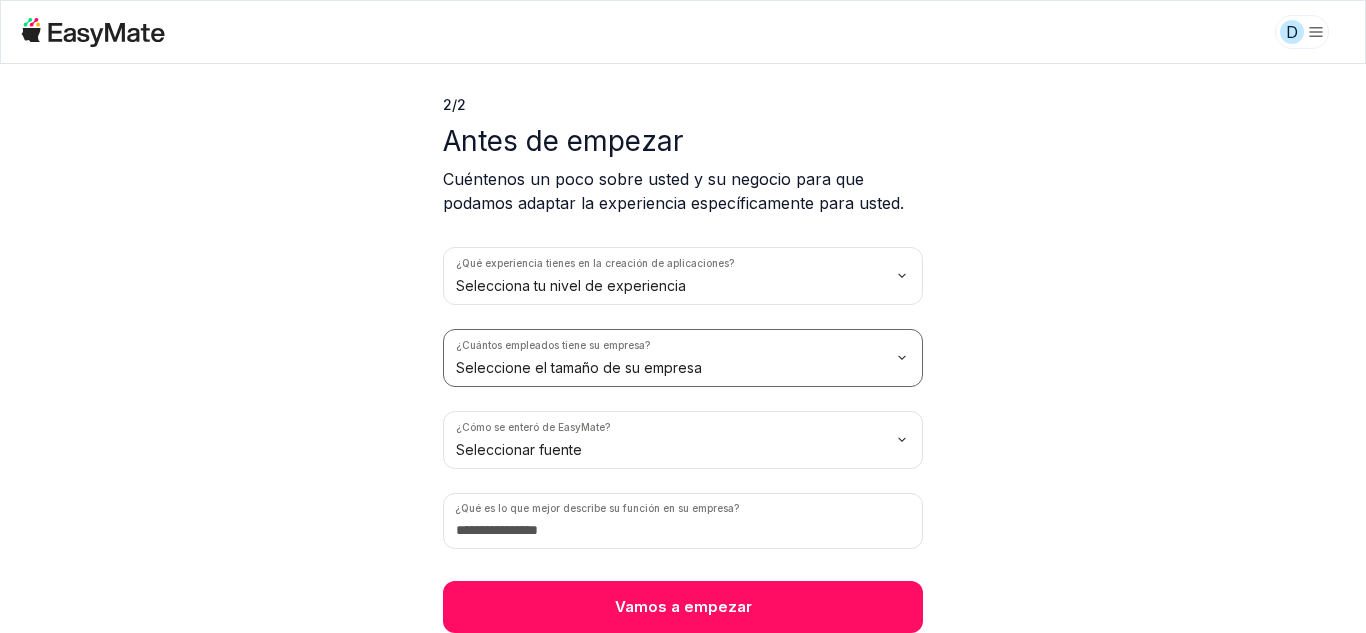 click on "D 2  /  2 Antes de empezar Cuéntenos un poco sobre usted y su negocio para que podamos adaptar la experiencia específicamente para usted. ¿Qué experiencia tienes en la creación de aplicaciones? Selecciona tu nivel de experiencia ¿Cuántos empleados tiene su empresa? Seleccione el tamaño de su empresa ¿Cómo se enteró de EasyMate? Seleccionar fuente ¿Qué es lo que mejor describe su función en su empresa? Vamos a empezar
Texto original Valora esta traducción Tu opinión servirá para ayudar a mejorar el Traductor de Google" at bounding box center (683, 316) 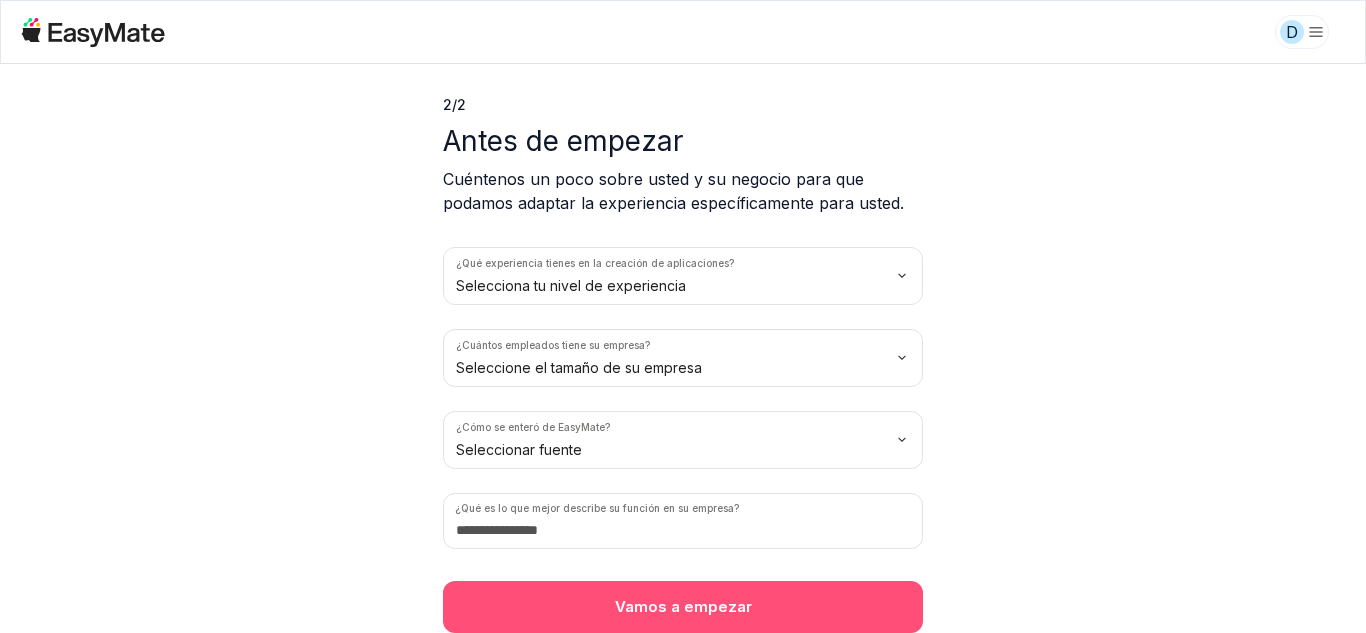 click on "Vamos a empezar" at bounding box center [683, 607] 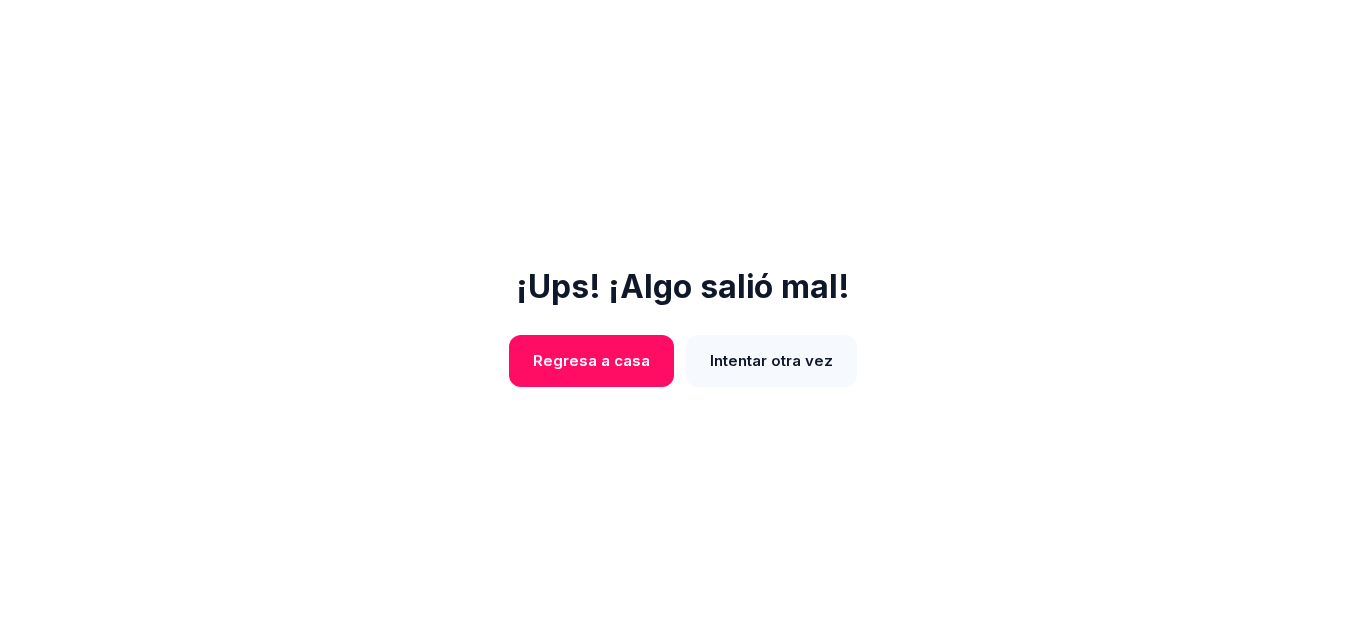 click on "Intentar otra vez" at bounding box center (771, 360) 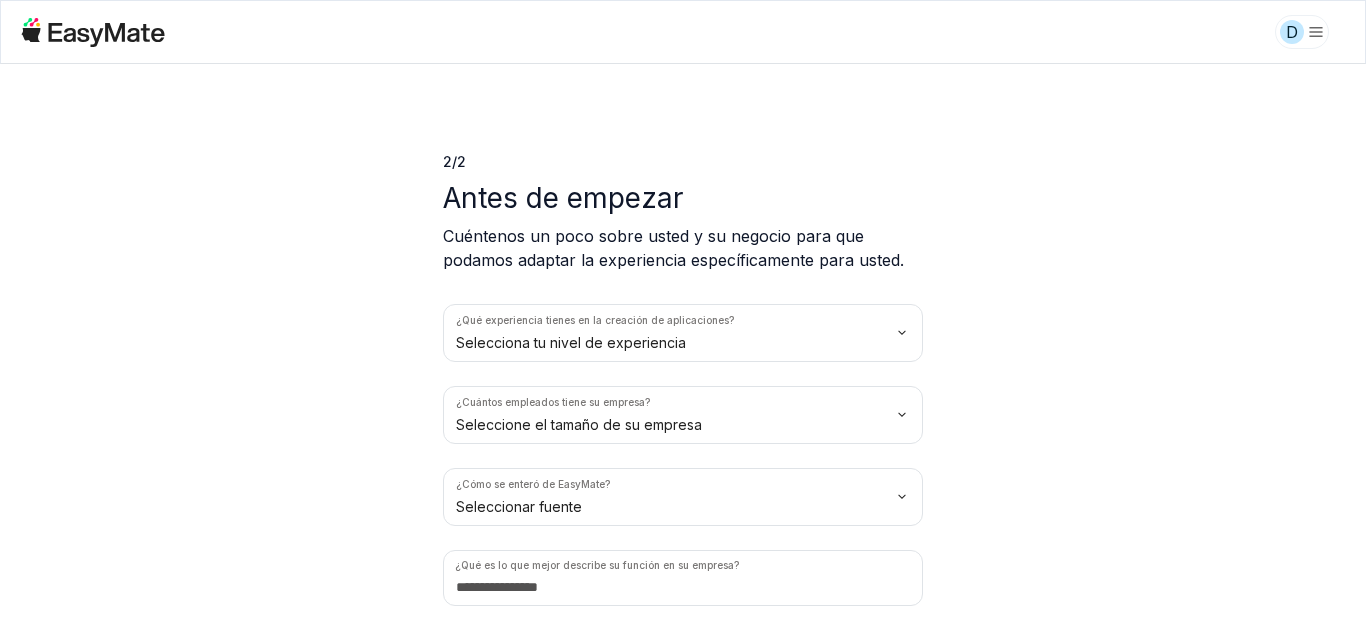 scroll, scrollTop: 57, scrollLeft: 0, axis: vertical 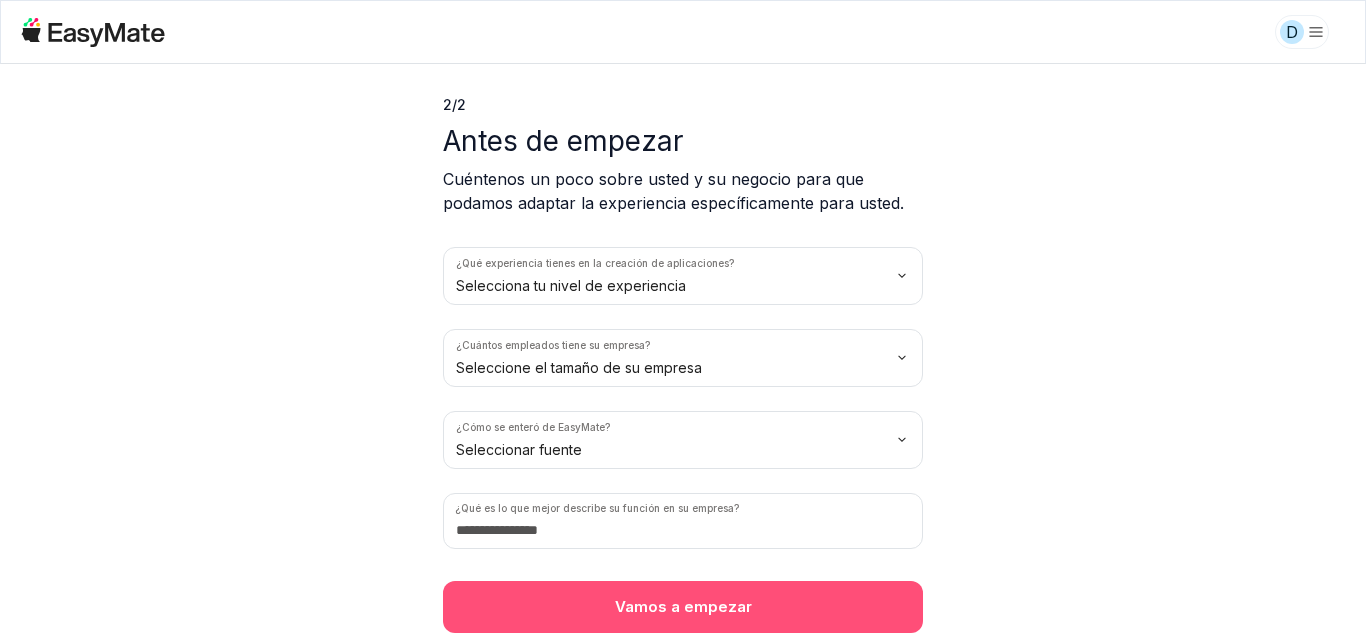click on "Vamos a empezar" at bounding box center (683, 607) 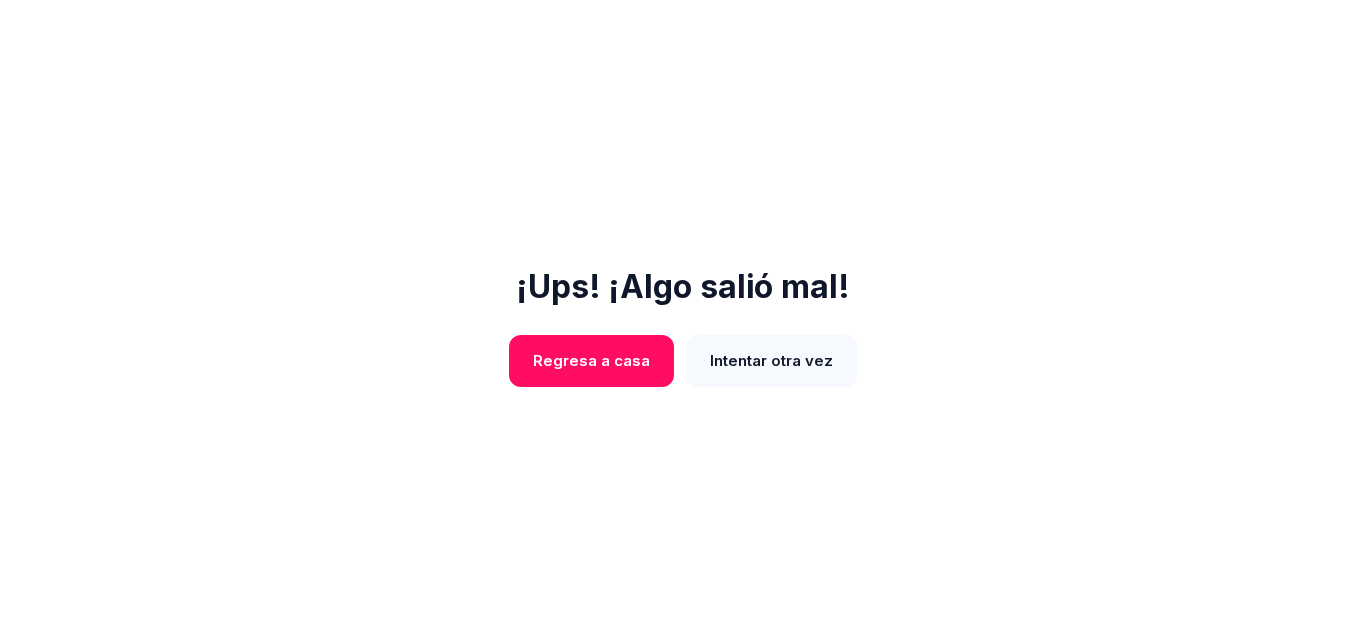 click on "Intentar otra vez" at bounding box center [771, 360] 